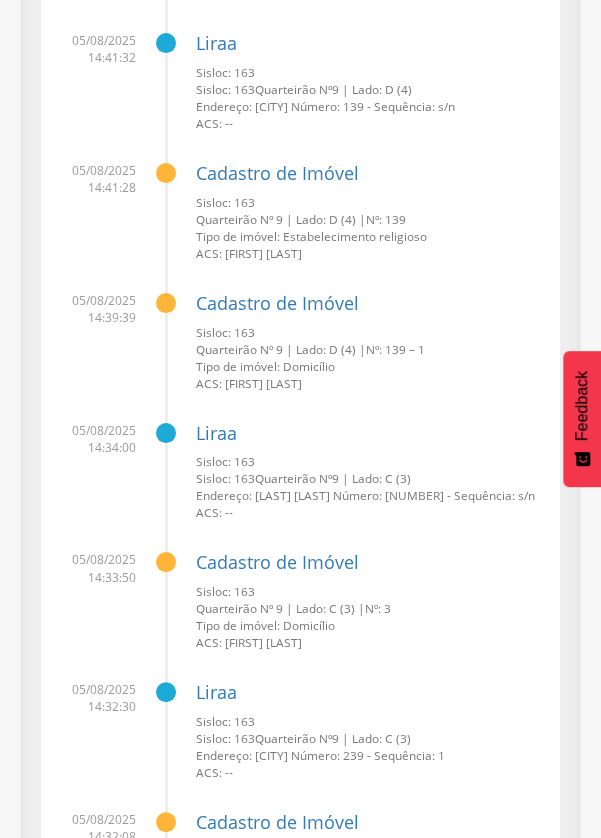scroll, scrollTop: 670, scrollLeft: 0, axis: vertical 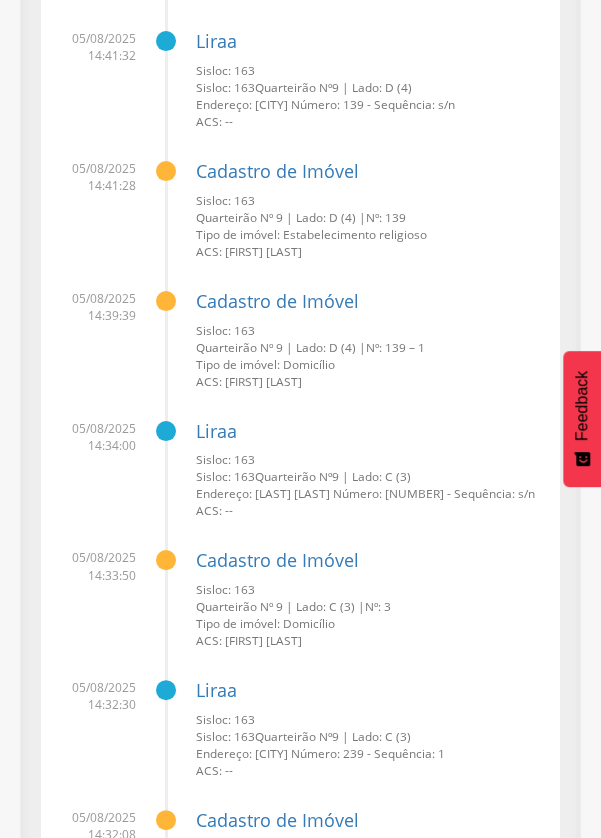 click on "05/08/2025 14:41:28 Cadastro de Imóvel Sisloc: 163 Quarteirão Nº 9 | Lado: D (4) | Nº: 139 Tipo de imóvel: Estabelecimento religioso ACS: [FIRST] [LAST]" at bounding box center [300, 202] 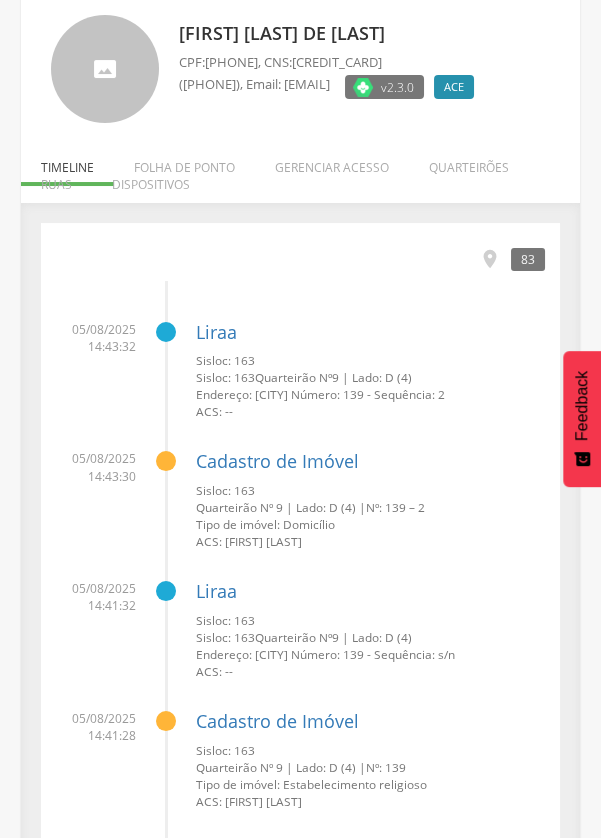 scroll, scrollTop: 0, scrollLeft: 0, axis: both 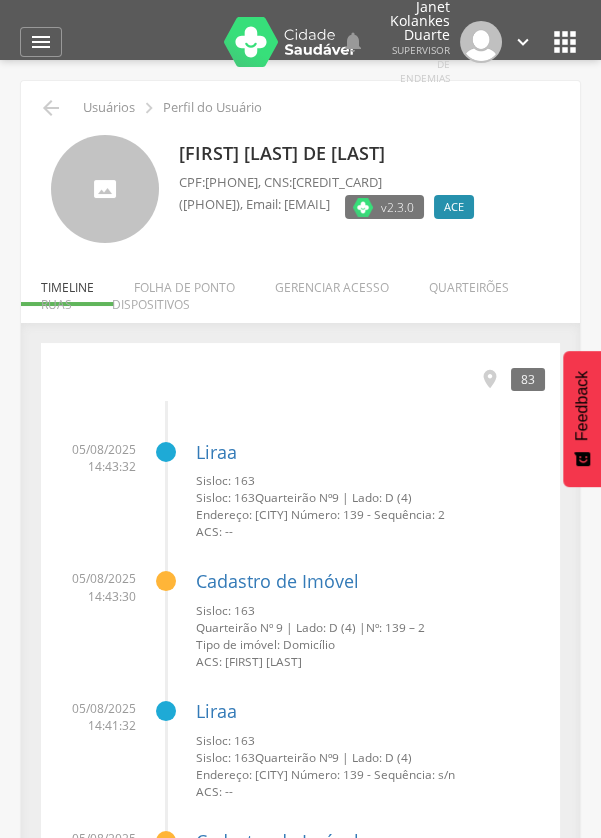 click on "" at bounding box center [41, 42] 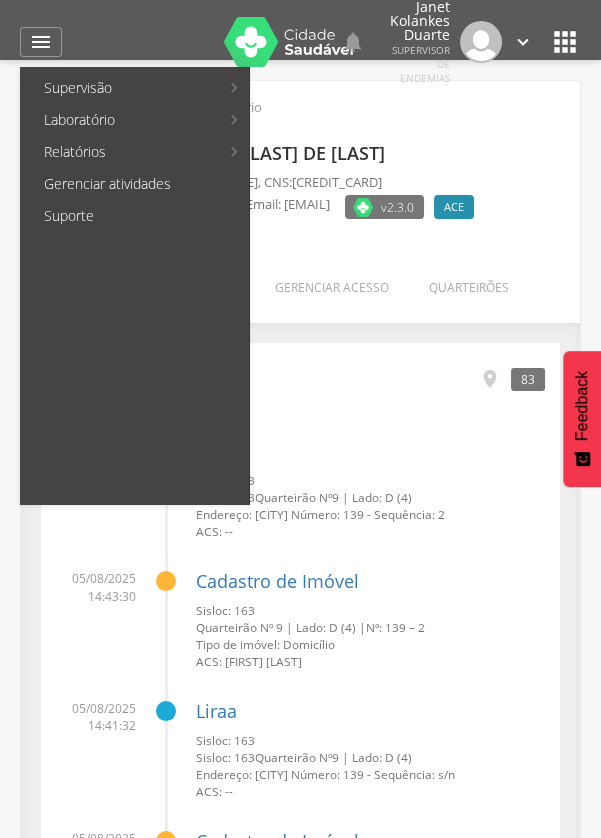 click on "Relatórios" at bounding box center (121, 152) 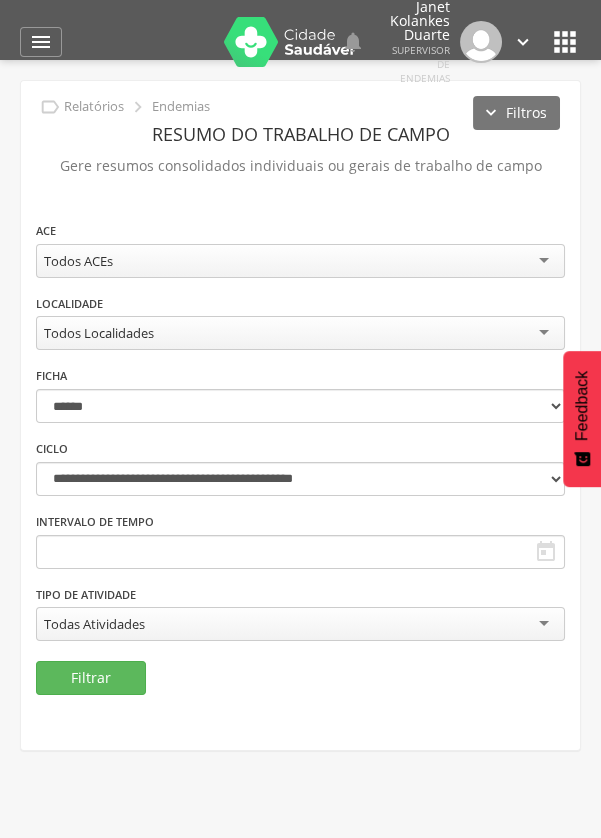 click on "Todos ACEs" at bounding box center [300, 261] 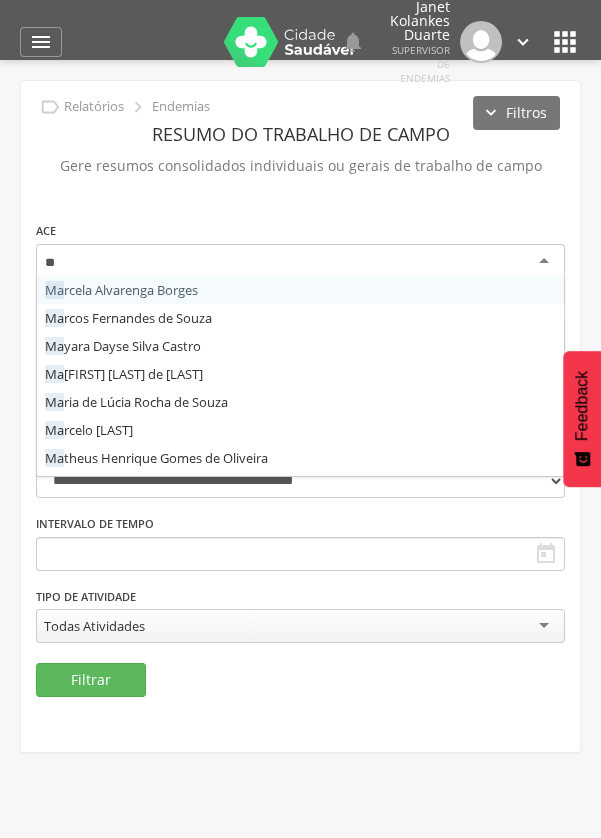 type on "***" 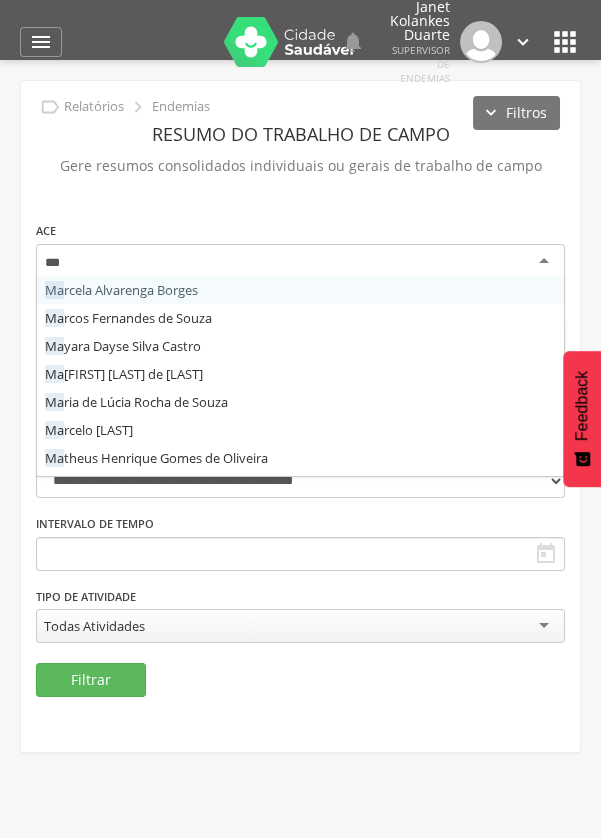 scroll, scrollTop: 0, scrollLeft: 0, axis: both 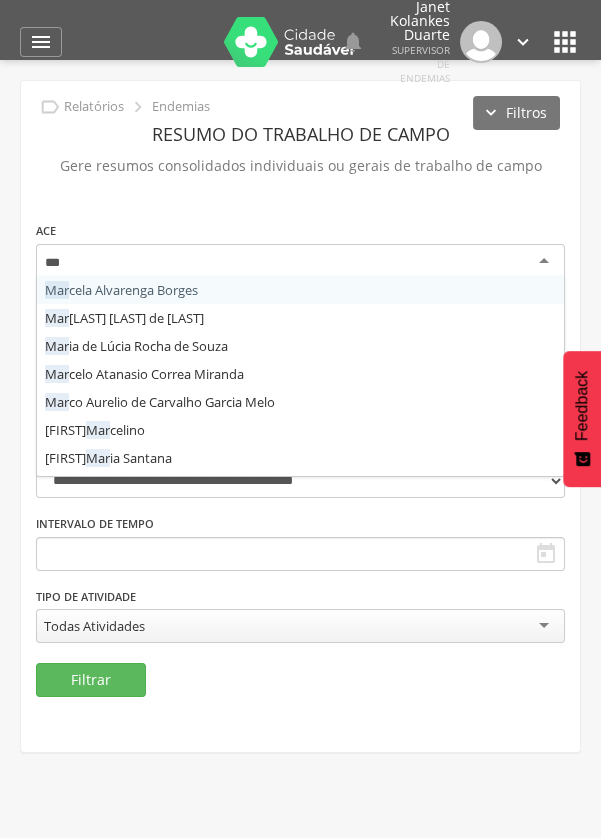 click on "**********" at bounding box center (300, 441) 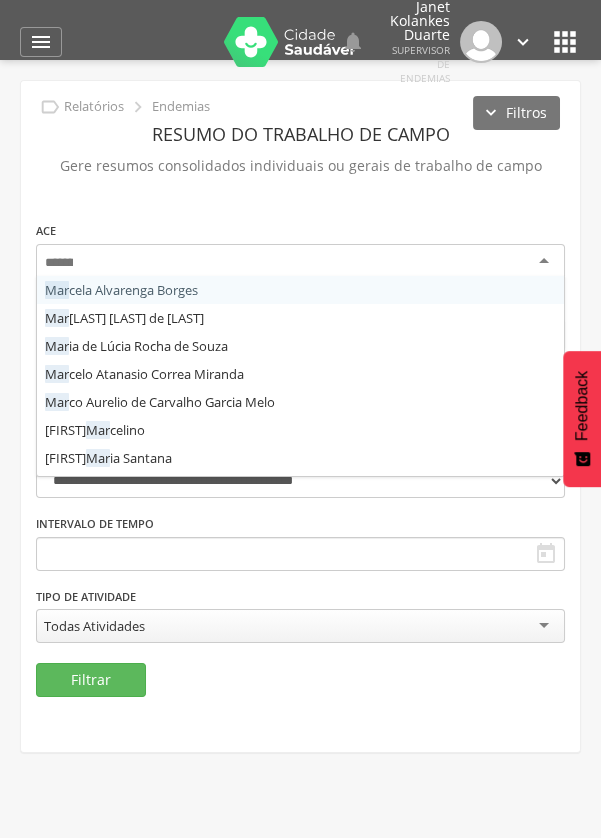 scroll, scrollTop: 0, scrollLeft: 0, axis: both 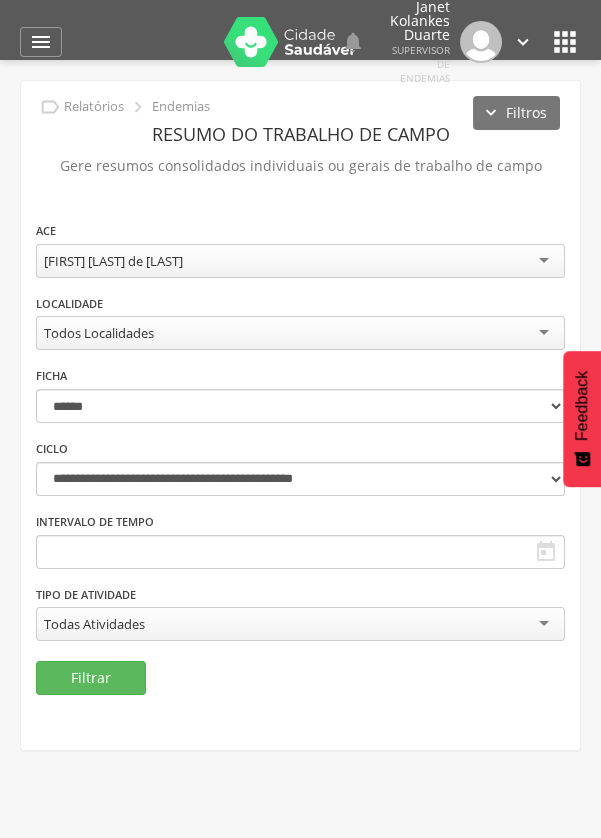 click on "Todos Localidades" at bounding box center (300, 333) 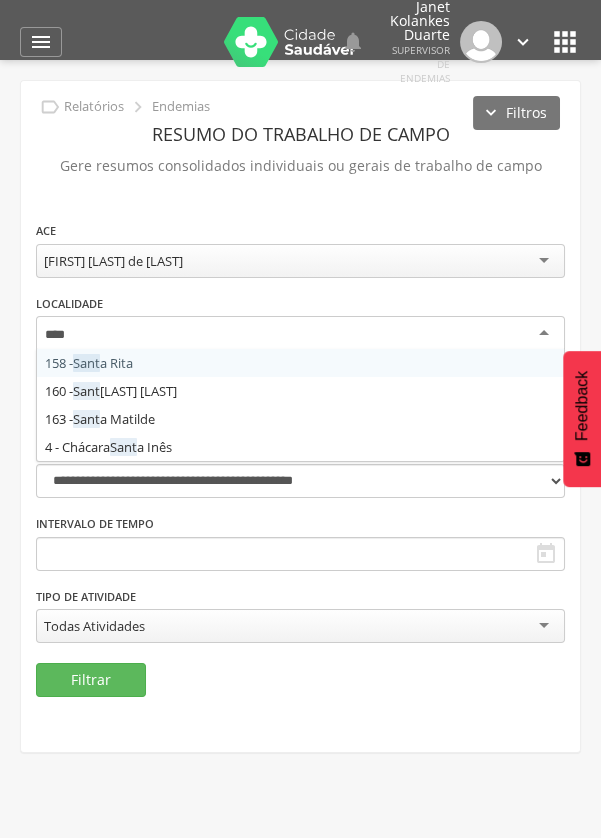 type on "*****" 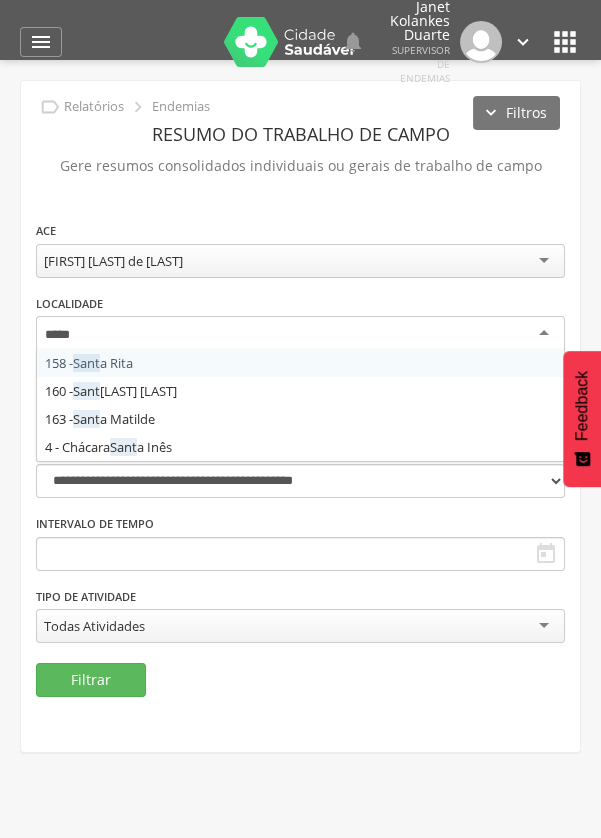 scroll, scrollTop: 0, scrollLeft: 0, axis: both 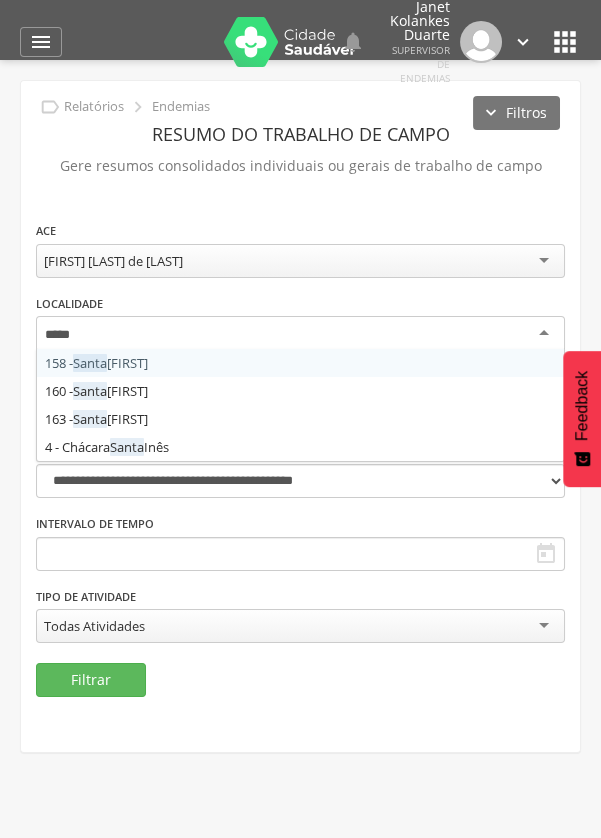 click on "**********" at bounding box center (300, 441) 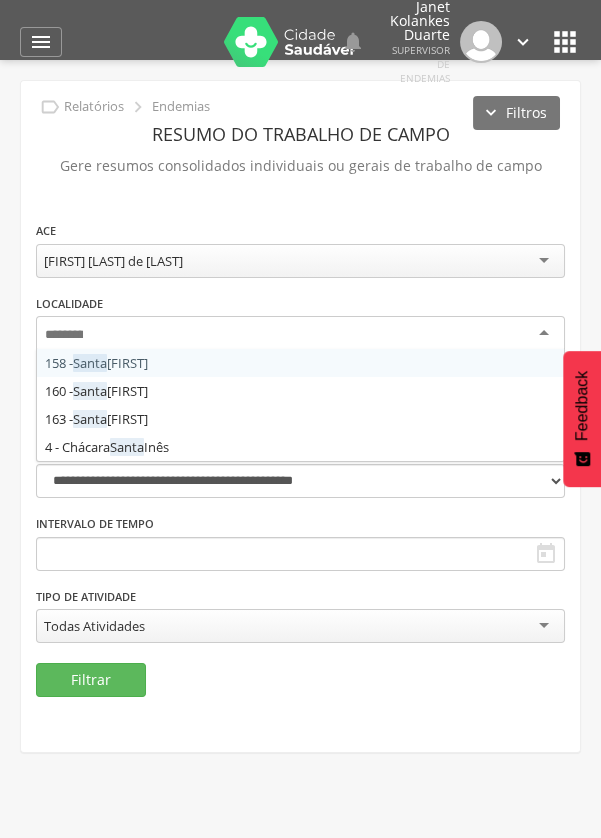 scroll, scrollTop: 0, scrollLeft: 0, axis: both 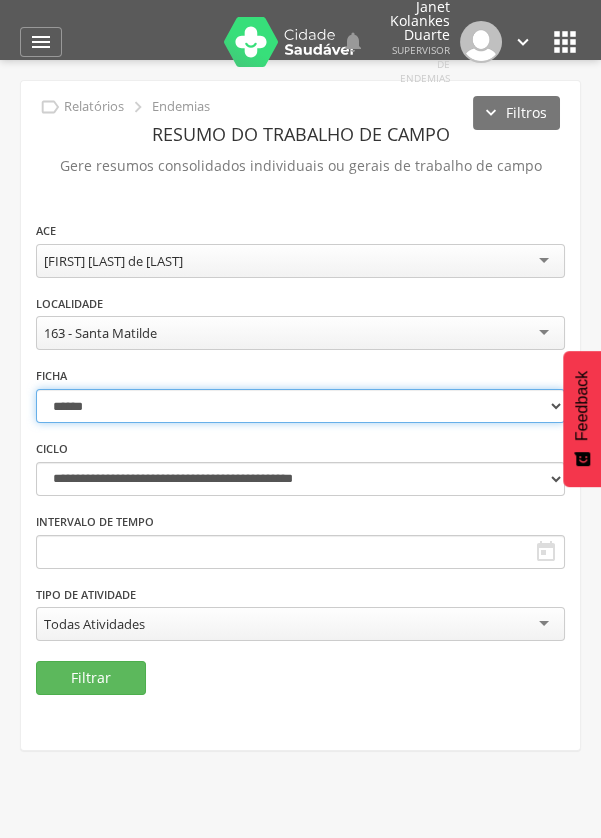 click on "**********" at bounding box center (300, 406) 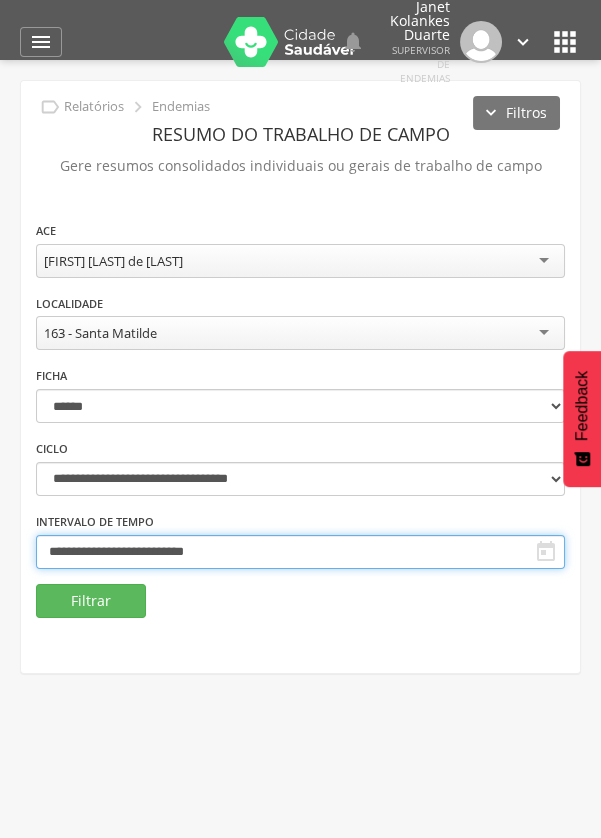 click on "**********" at bounding box center (300, 552) 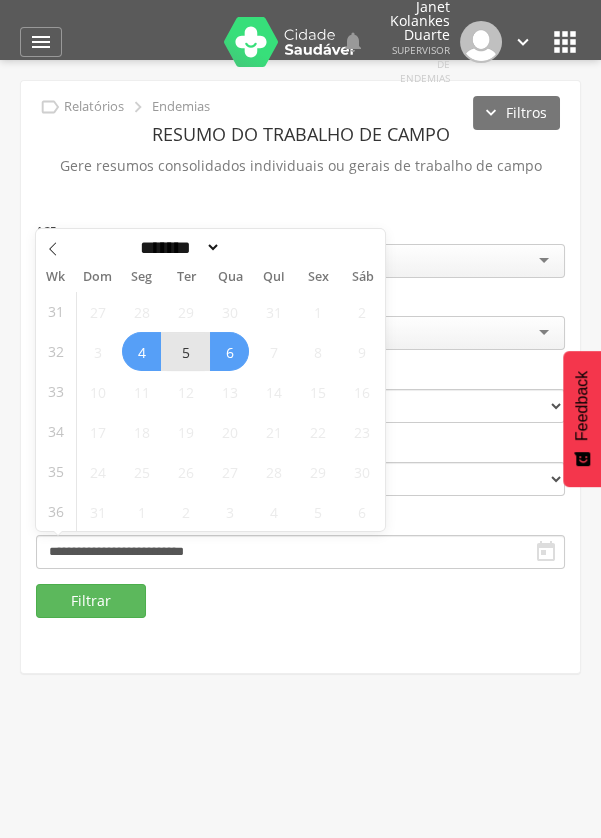 click on "5" at bounding box center [185, 351] 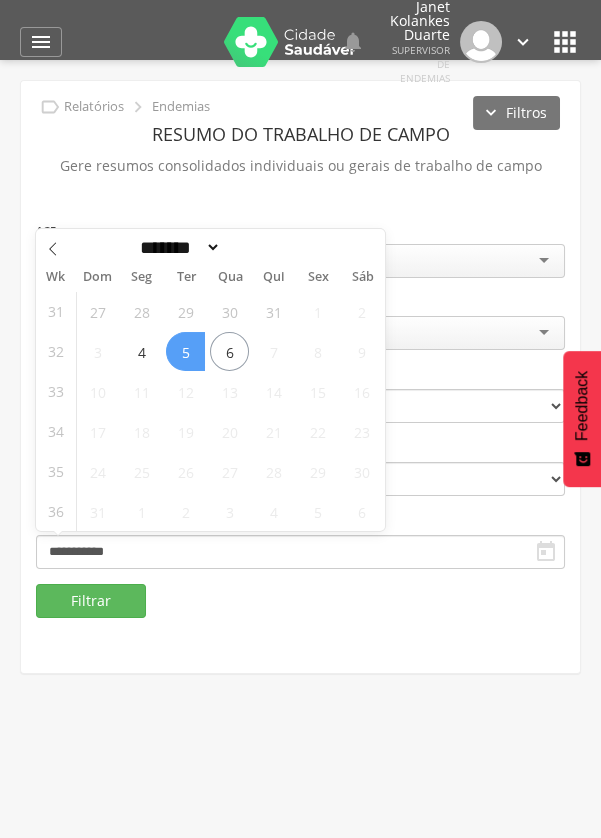 click on "5" at bounding box center [185, 351] 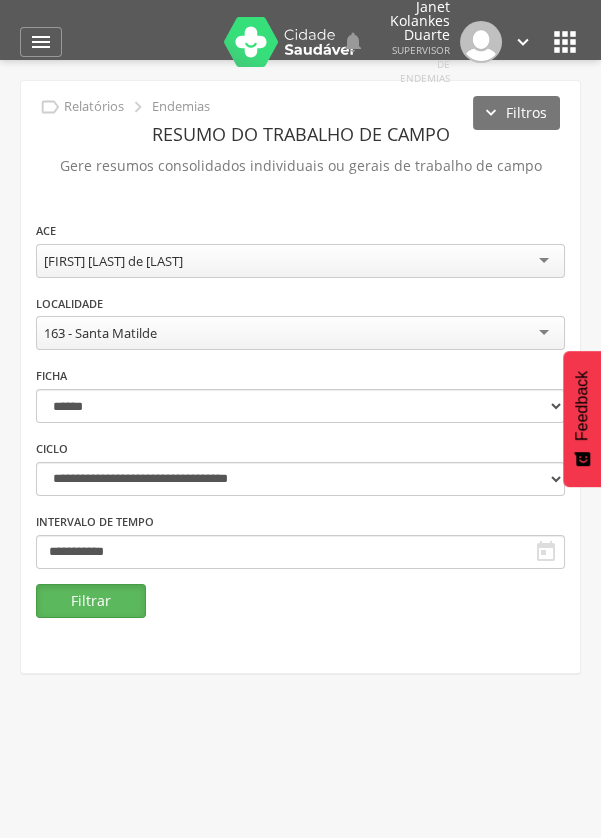 click on "Filtrar" at bounding box center (91, 601) 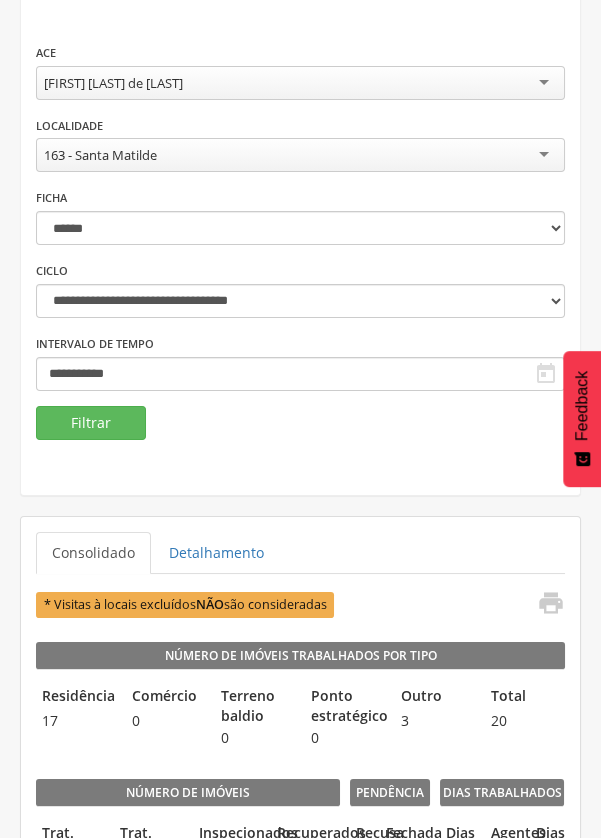 scroll, scrollTop: 0, scrollLeft: 0, axis: both 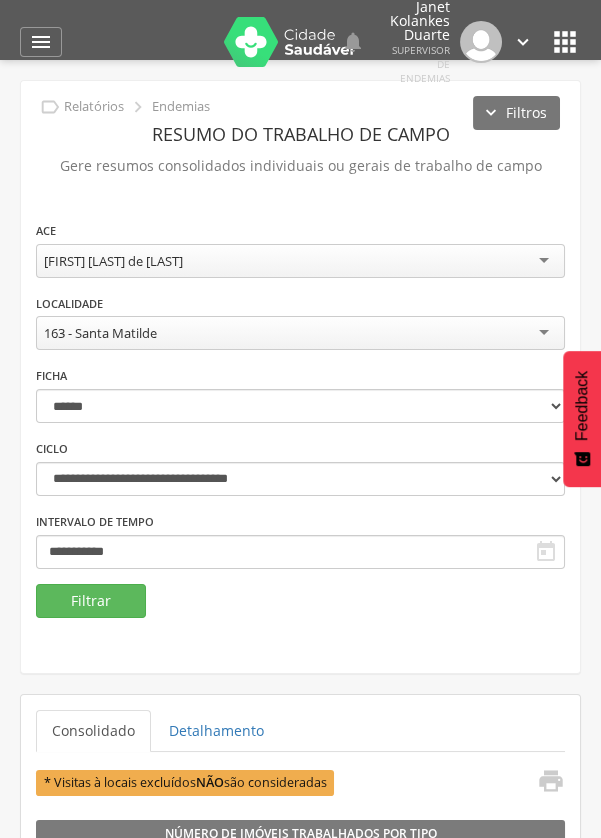 click on "[FIRST] [LAST] de [LAST]" at bounding box center (300, 261) 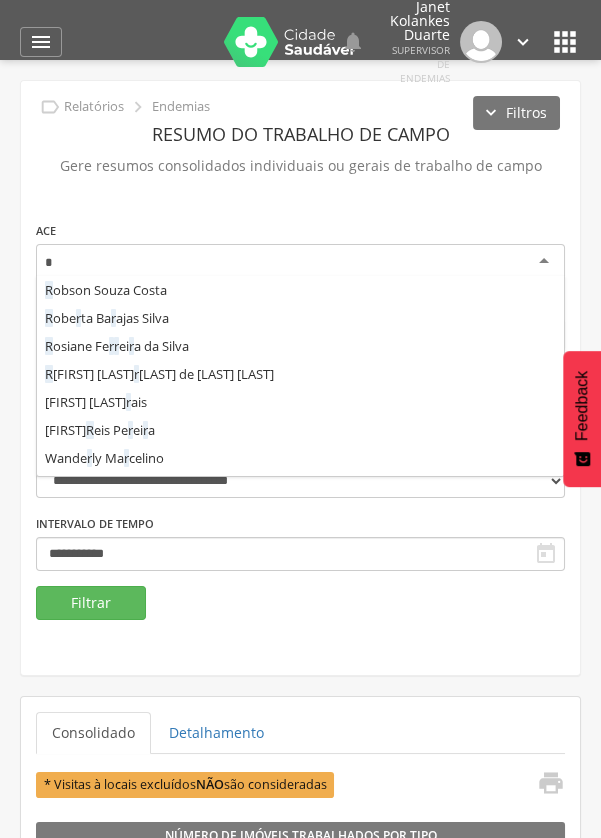 scroll, scrollTop: 1563, scrollLeft: 0, axis: vertical 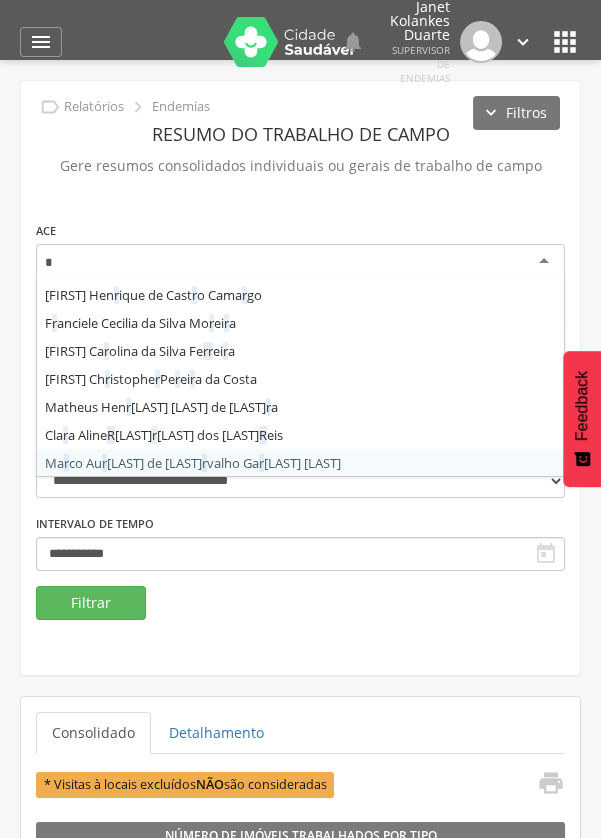 type on "**" 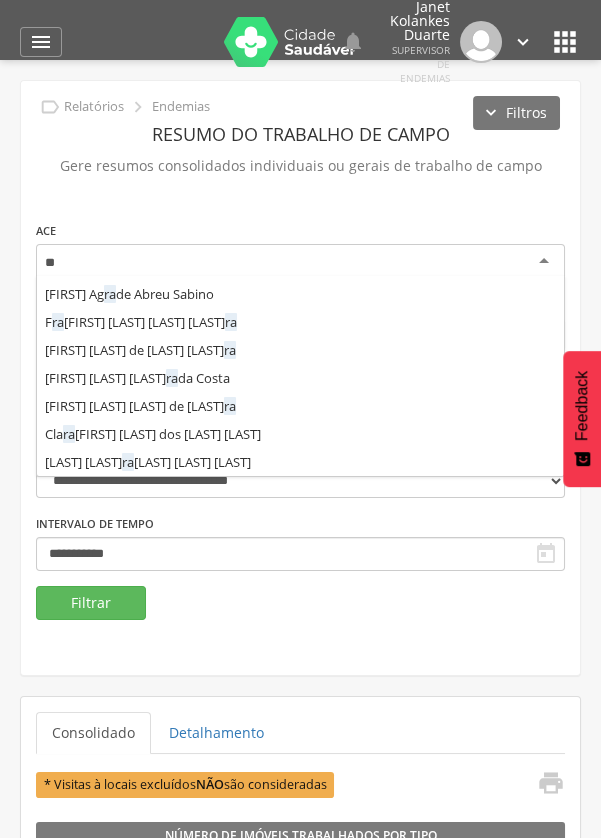 scroll, scrollTop: 0, scrollLeft: 0, axis: both 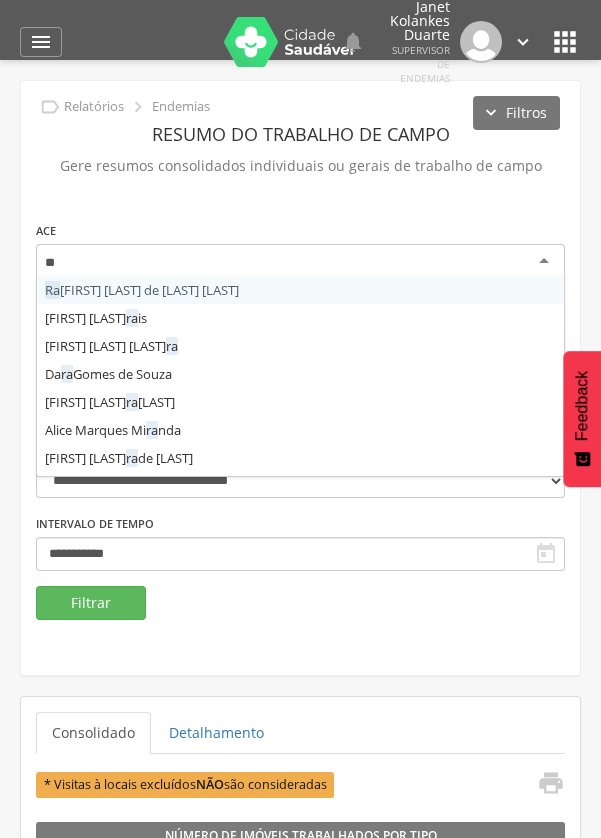 click on "ACE
Ra phael Leandro da Silva Santos Dawydson Mo ra is Fabio Reis Perei ra Da ra  Gomes de Souza Nathalia Mou ra  Silva Alice Marques Mi ra nda Isabel Bambir ra  de Sa Roberta Ba ra jas Silva Anderson Perei ra  Barros Maya ra  Dayse Silva Castro Rosiane Ferrei ra  da Silva Guilherme de Mou ra  Martins Natalia Ferrei ra  de A ra ujo Cláudio Boaventu ra  de Mou ra Gabriel Junio Silva Perei ra Maxsuel Caetano de Olivei ra Fabio Roberto Ventu ra  Garcia Gleyciene Karina de Olivei ra Ia ra  da Silva Olivei ra  Lanes Carlos David de And ra de Matos Claudia Maria Campos Ferrei ra Paulo Sergio Teixei ra  Olivei ra Marcelo Atanasio Correa Mi ra nda Gleison Morei ra  Barbosa da Silva Pedro Lucas Ag ra  de Abreu Sabino F ra nciele Cecilia da Silva Morei ra Jéssica Carolina da Silva Ferrei ra Luann Christopher Perei ra  da Costa Matheus Henrique Gomes de Olivei ra Cla ra  Aline Rodrigues dos Santos Reis Tarcia Ay ra  dos Santos Silva Goncalves
Localidade" at bounding box center [300, 403] 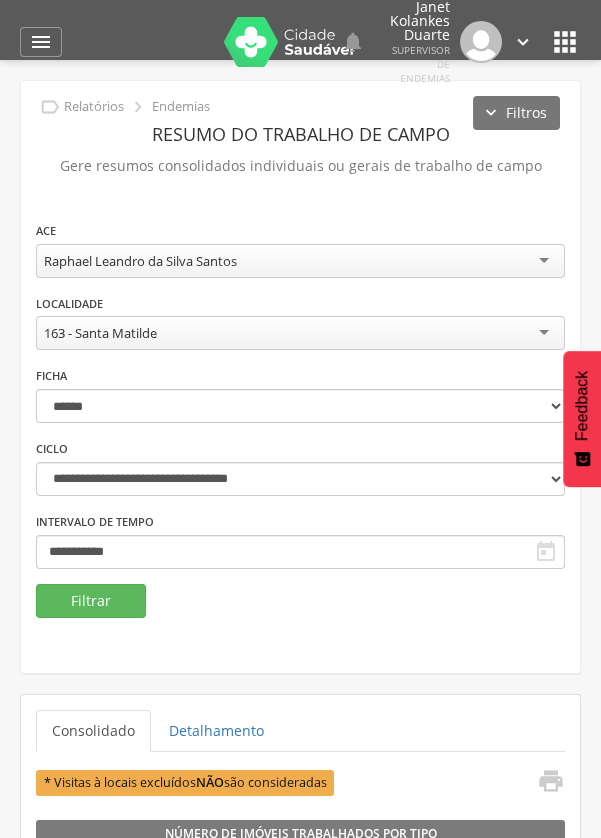 scroll, scrollTop: 0, scrollLeft: 0, axis: both 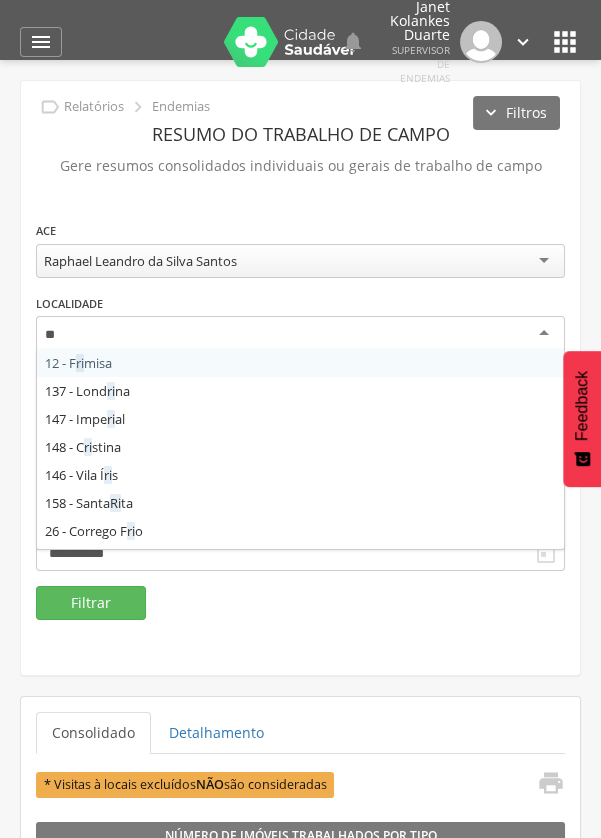 type on "***" 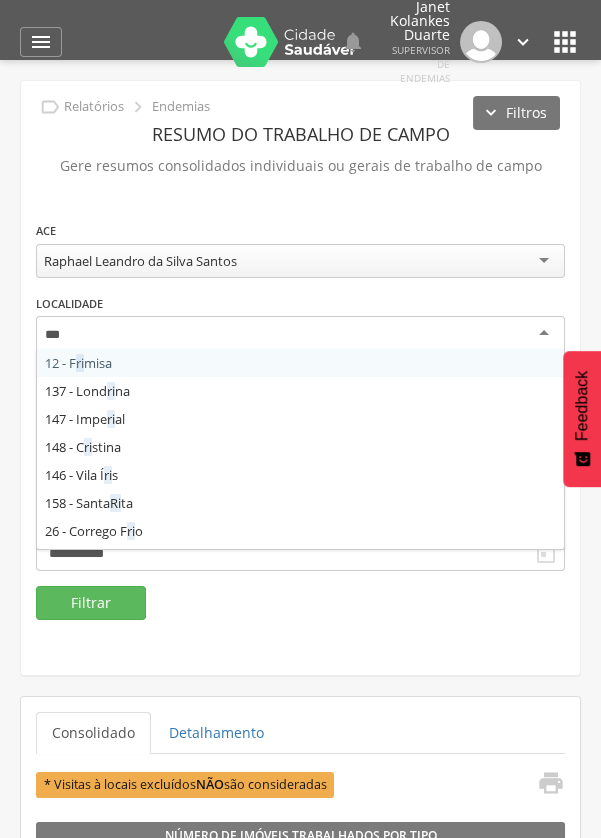 scroll, scrollTop: 0, scrollLeft: 0, axis: both 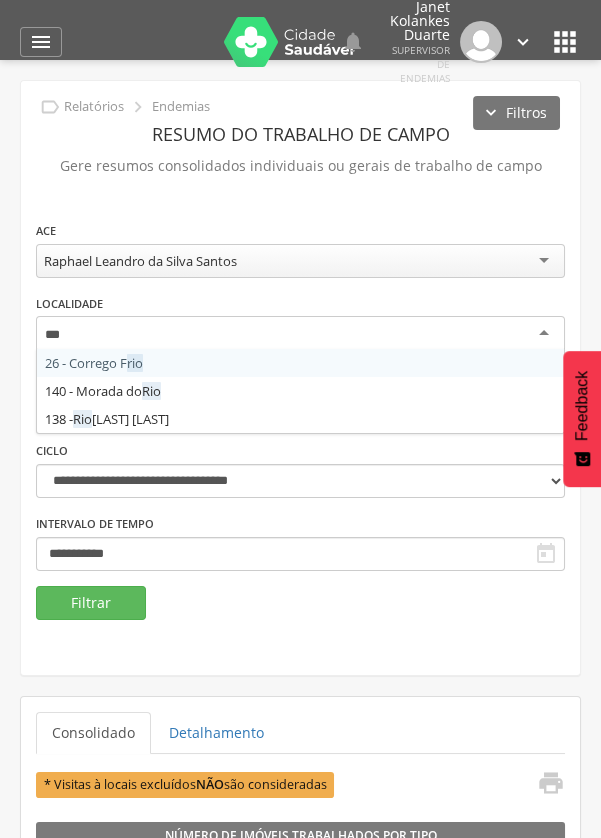 click on "**********" at bounding box center [300, 403] 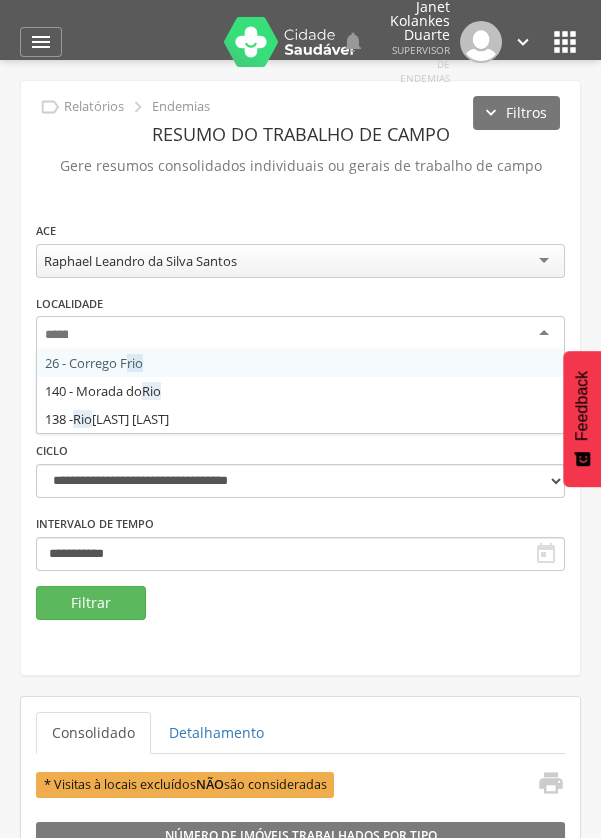 scroll, scrollTop: 0, scrollLeft: 0, axis: both 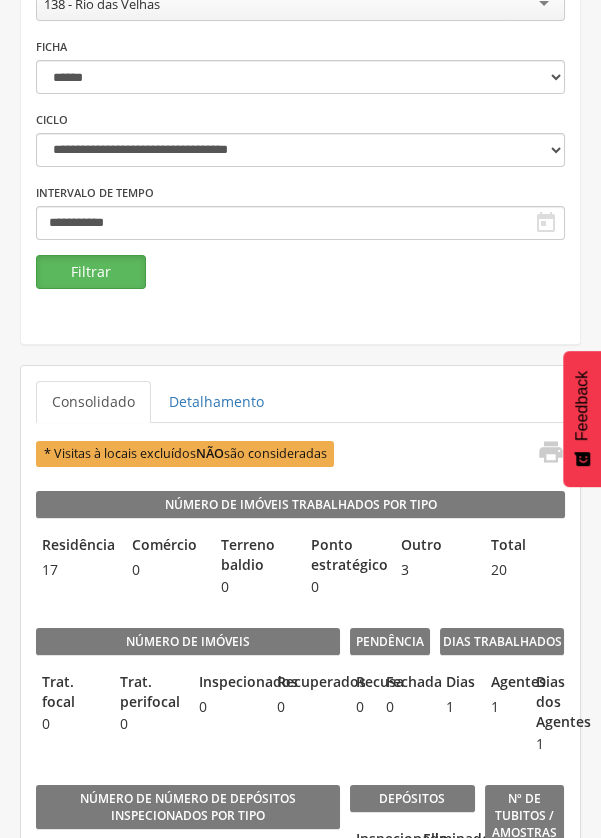 click on "Filtrar" at bounding box center [91, 272] 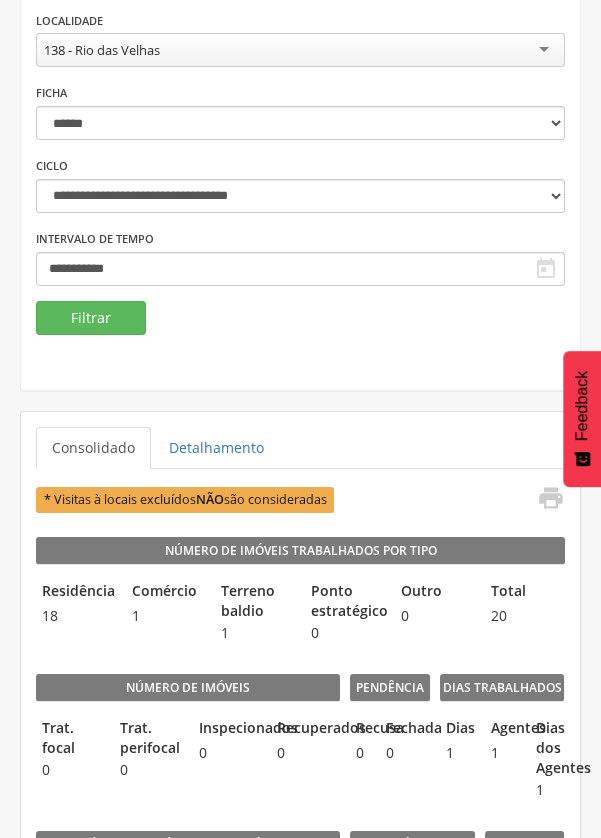 scroll, scrollTop: 0, scrollLeft: 0, axis: both 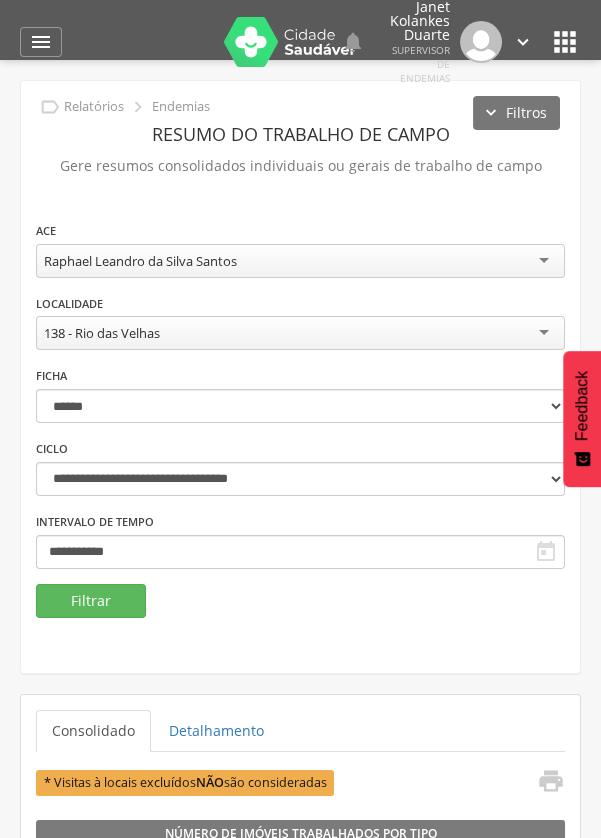 click on "138 - Rio das Velhas" at bounding box center [300, 333] 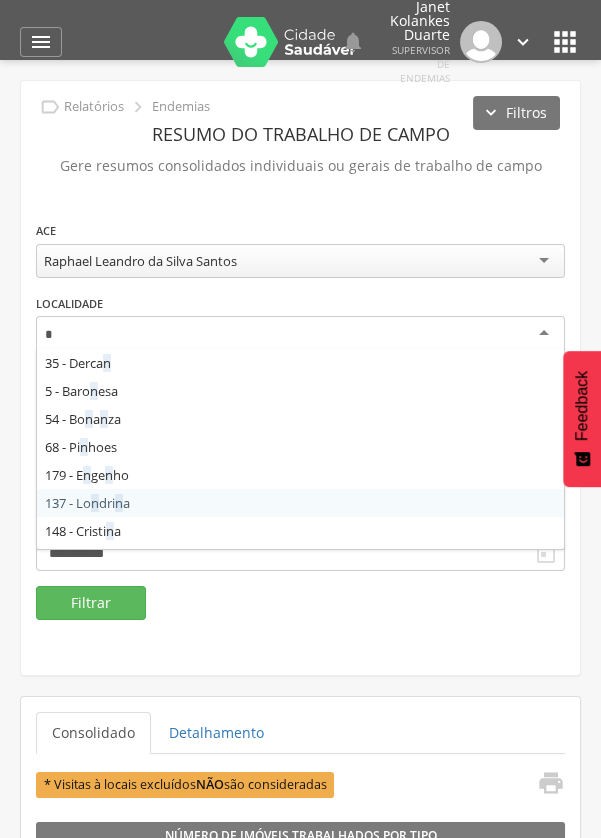 scroll, scrollTop: 139, scrollLeft: 0, axis: vertical 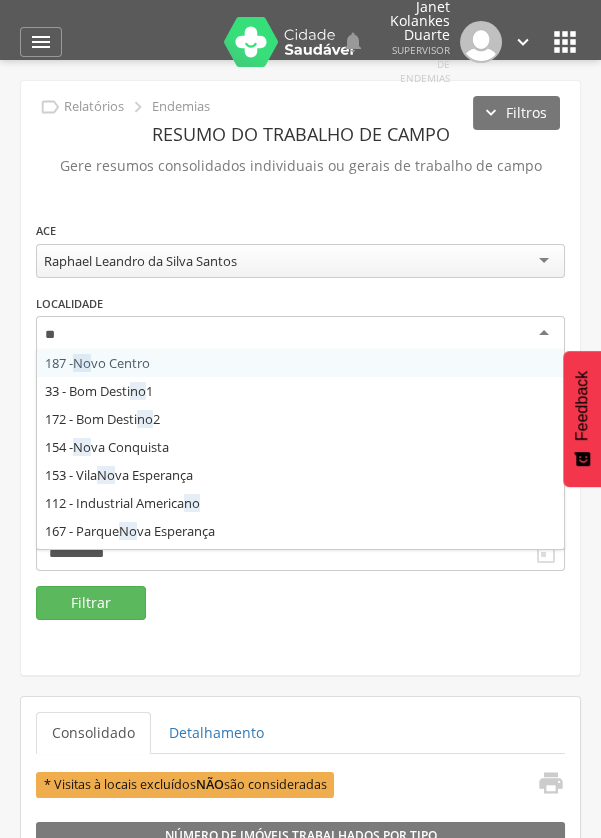 type on "***" 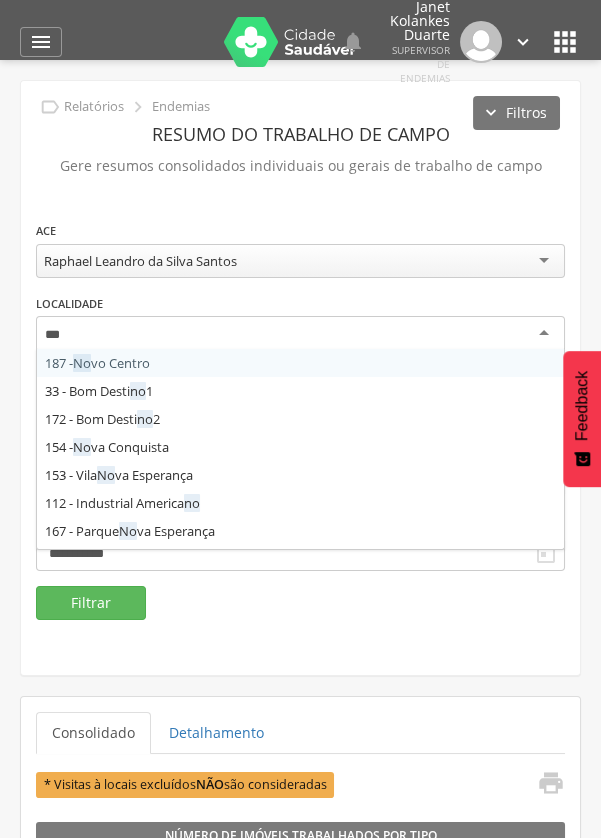 scroll, scrollTop: 0, scrollLeft: 0, axis: both 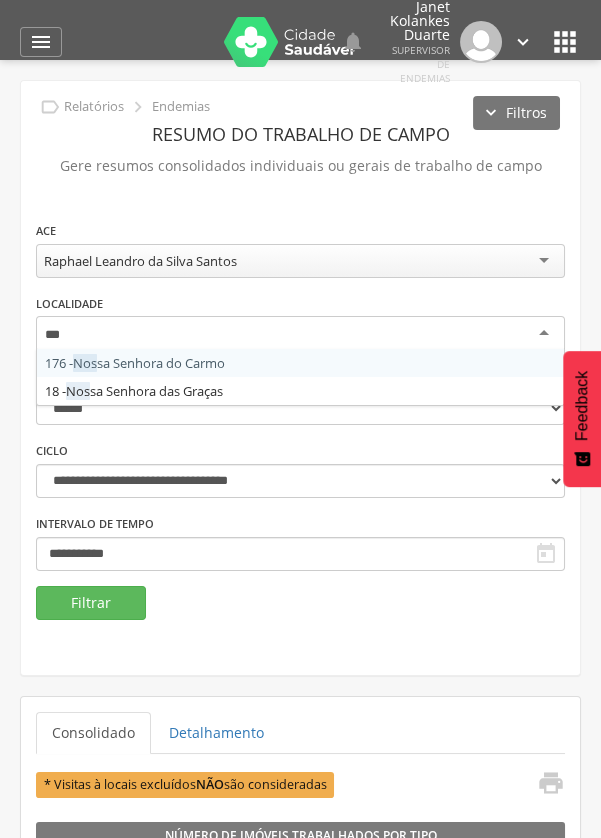 click on "**********" at bounding box center [300, 403] 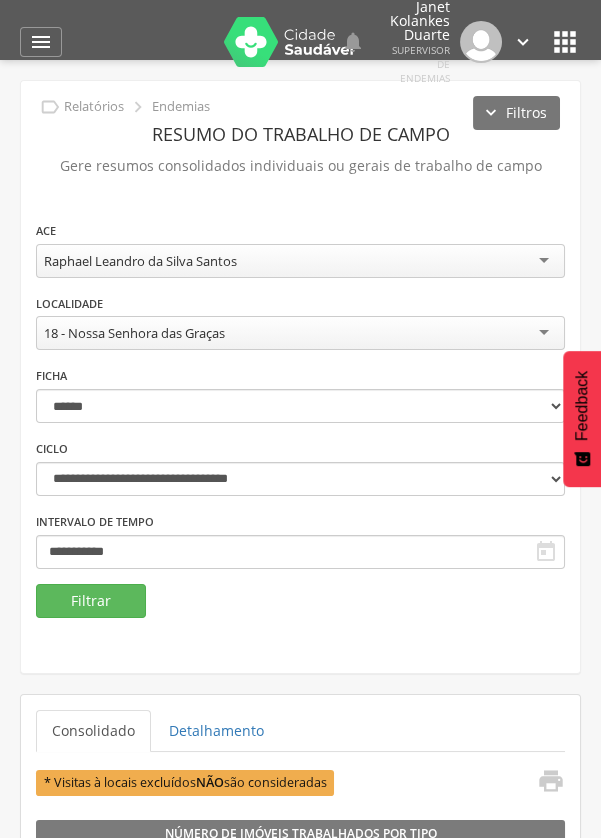 scroll, scrollTop: 0, scrollLeft: 0, axis: both 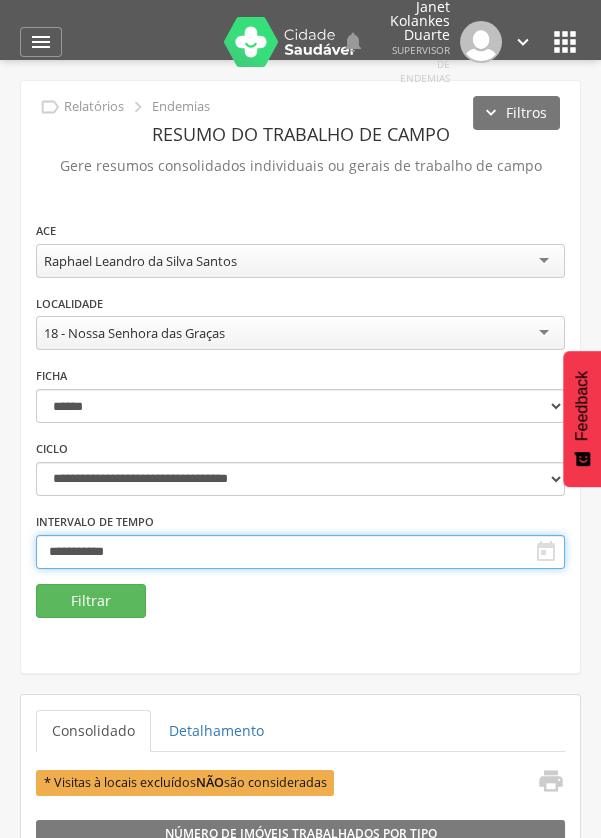 click on "**********" at bounding box center (300, 552) 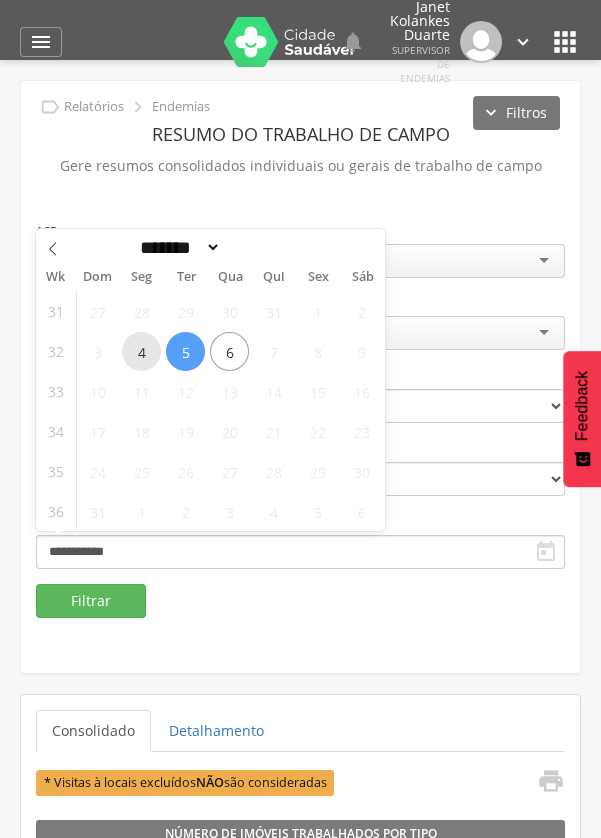 click on "4" at bounding box center [141, 351] 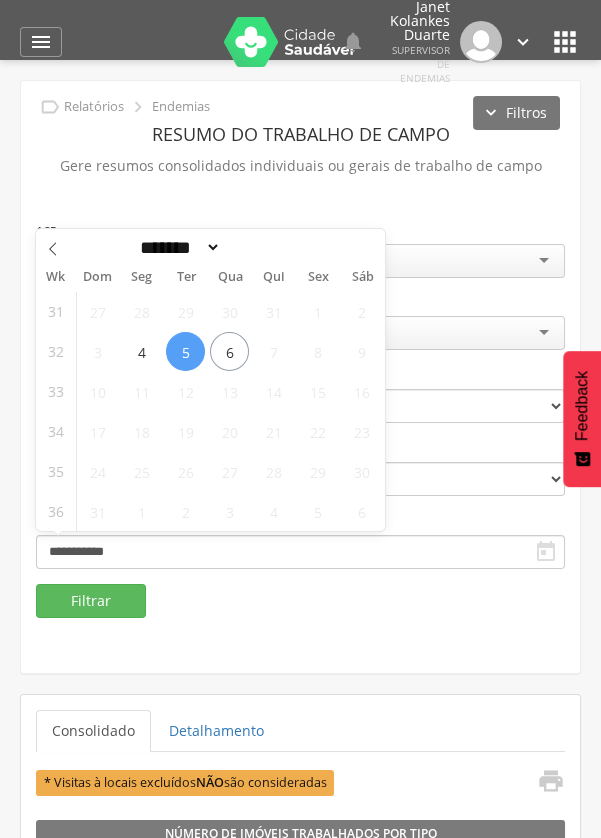 type on "**********" 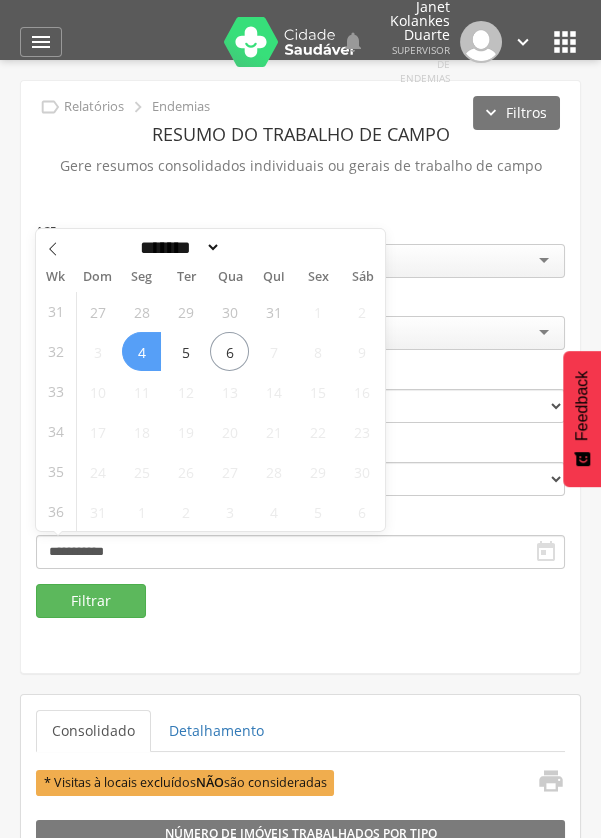 click on "4" at bounding box center [141, 351] 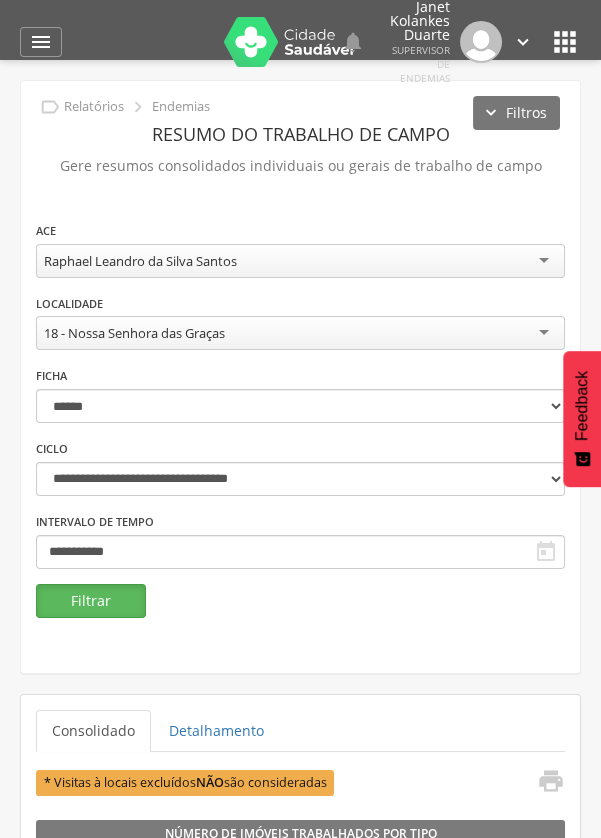 click on "Filtrar" at bounding box center (91, 601) 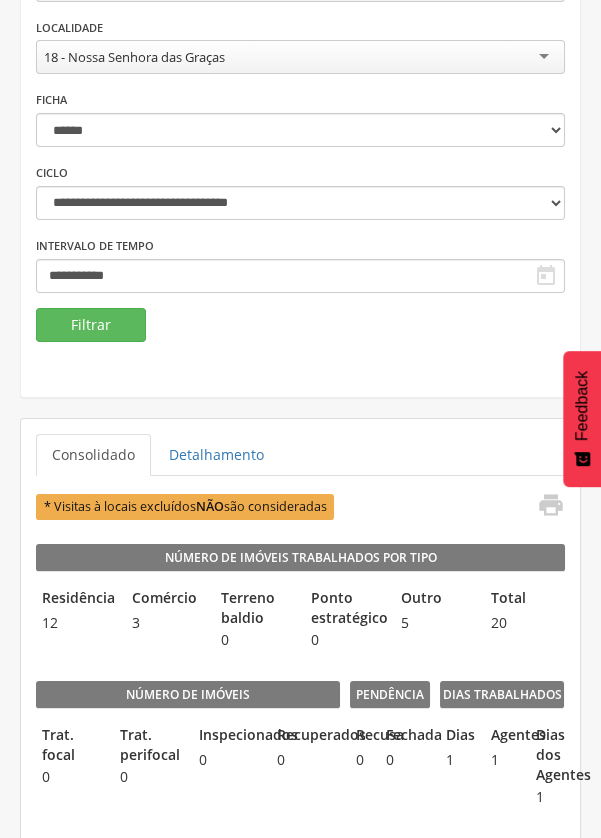 scroll, scrollTop: 0, scrollLeft: 0, axis: both 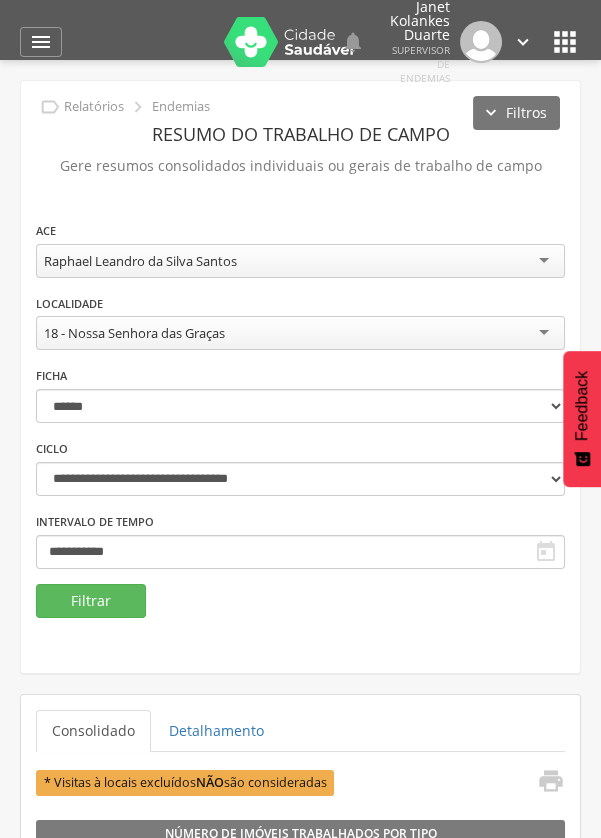 click on "Raphael Leandro da Silva Santos" at bounding box center (300, 261) 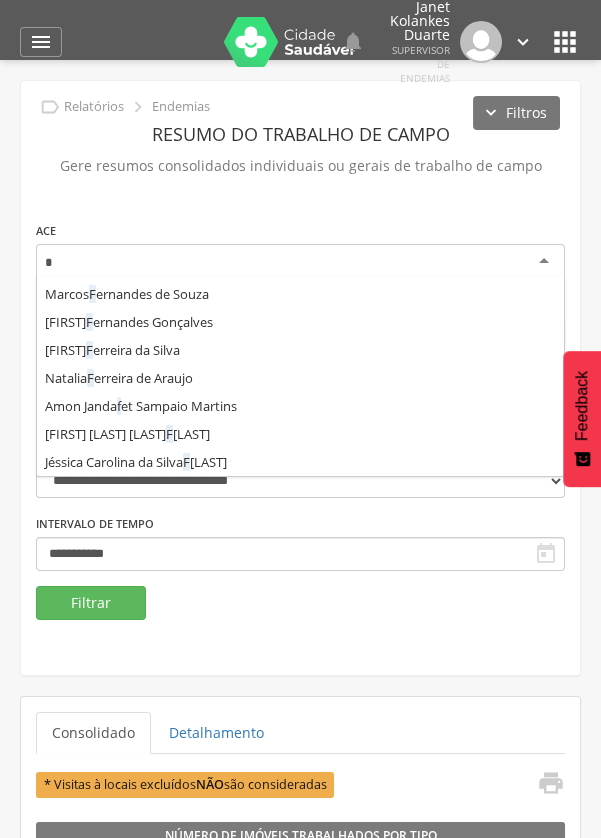 scroll, scrollTop: 0, scrollLeft: 0, axis: both 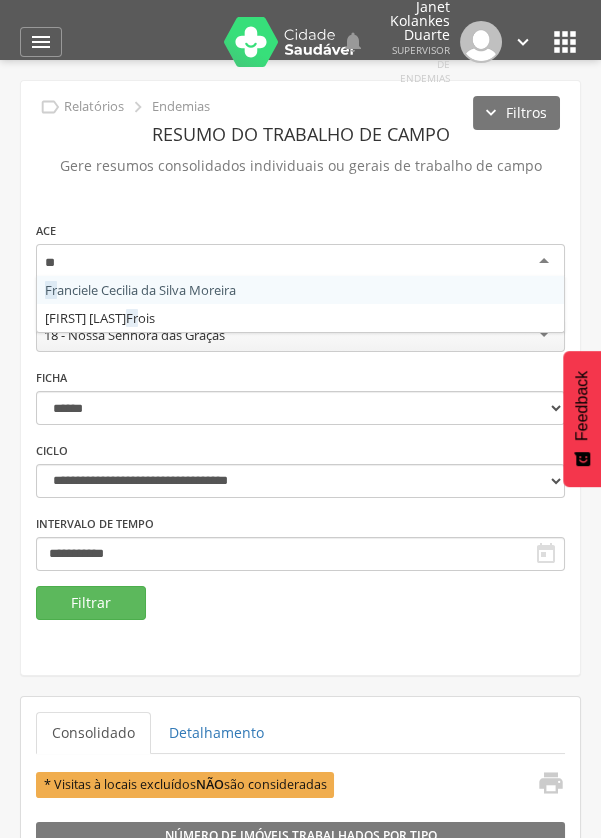 type on "***" 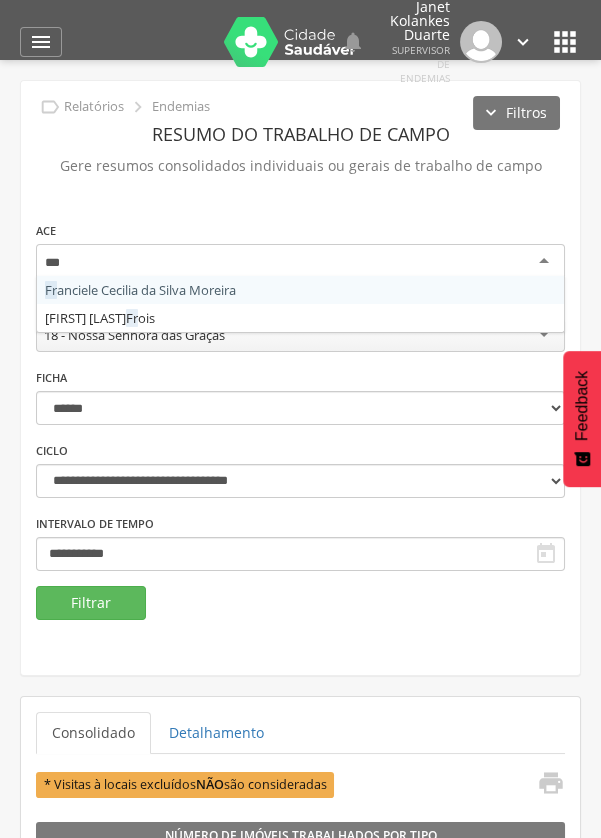 scroll, scrollTop: 0, scrollLeft: 0, axis: both 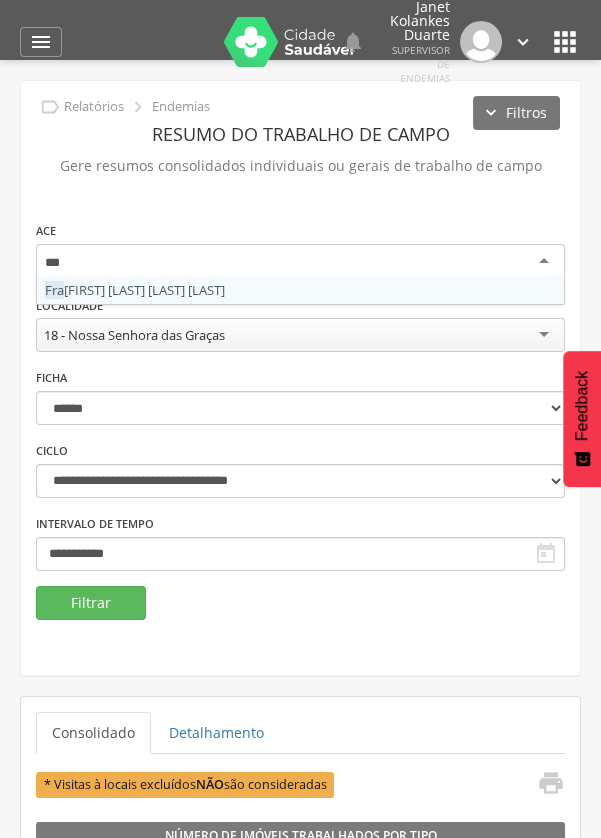 click on "**********" at bounding box center [300, 403] 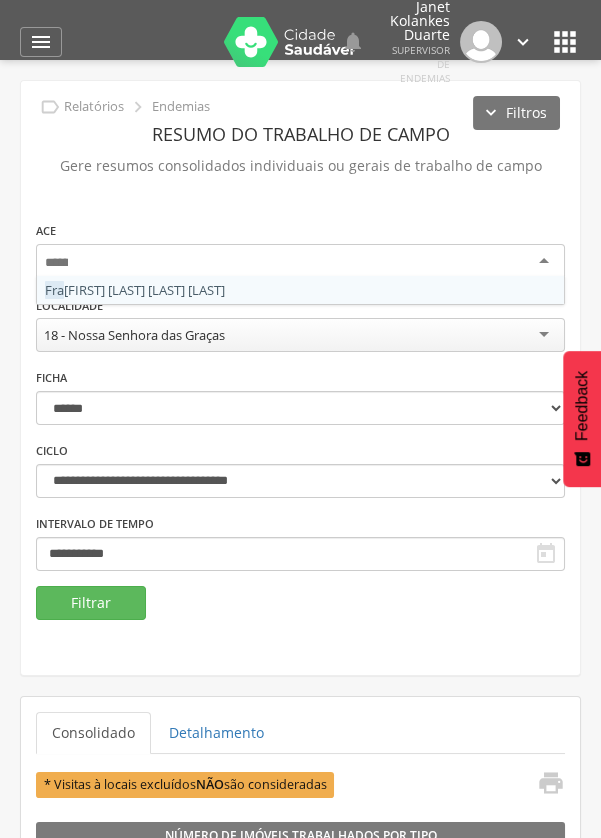 scroll, scrollTop: 0, scrollLeft: 0, axis: both 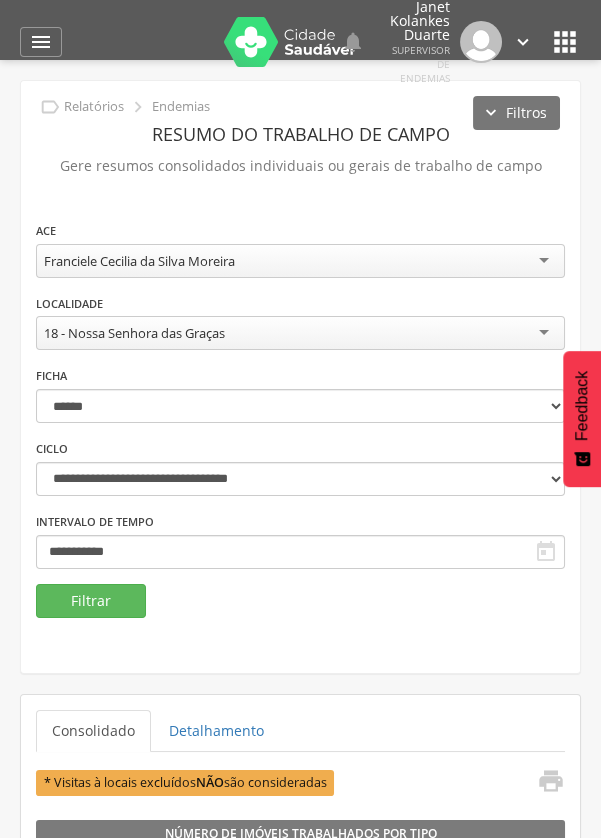 click on "18 - Nossa Senhora das Graças" at bounding box center (300, 333) 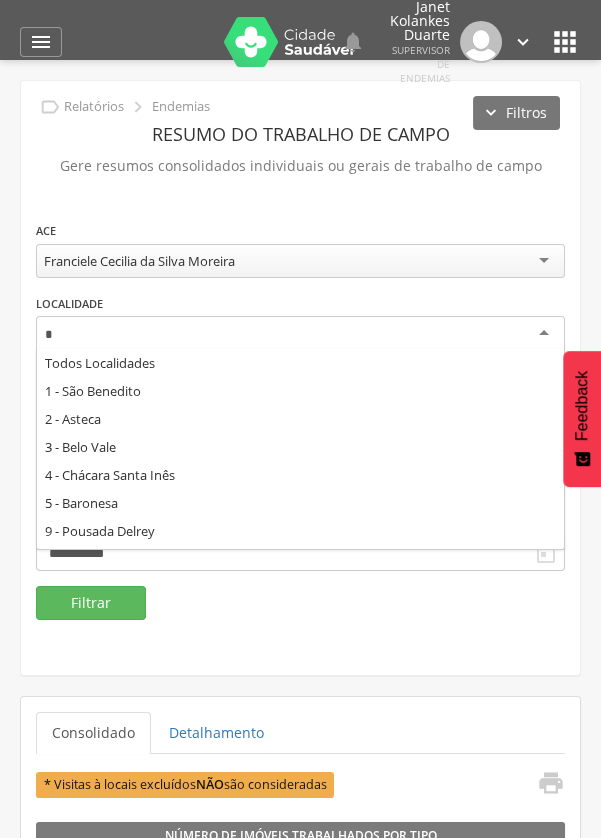 scroll, scrollTop: 0, scrollLeft: 0, axis: both 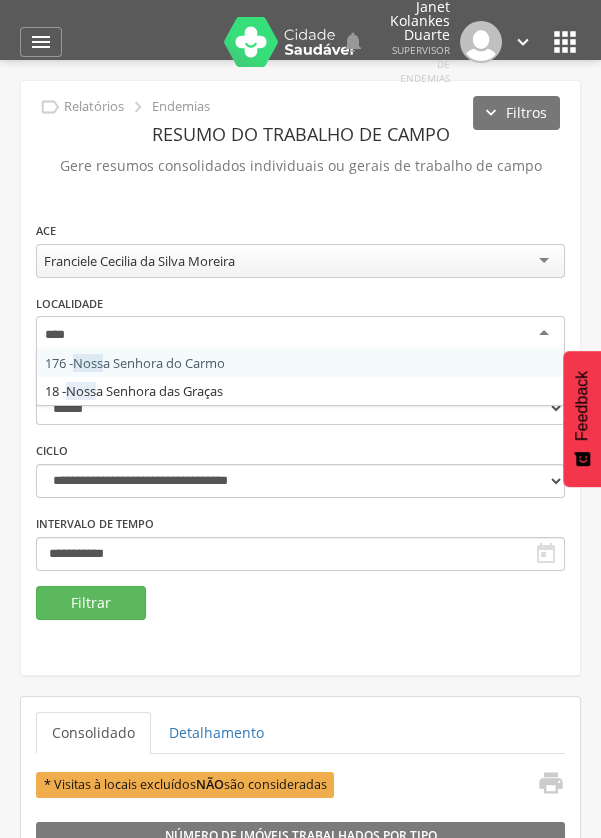 type on "*****" 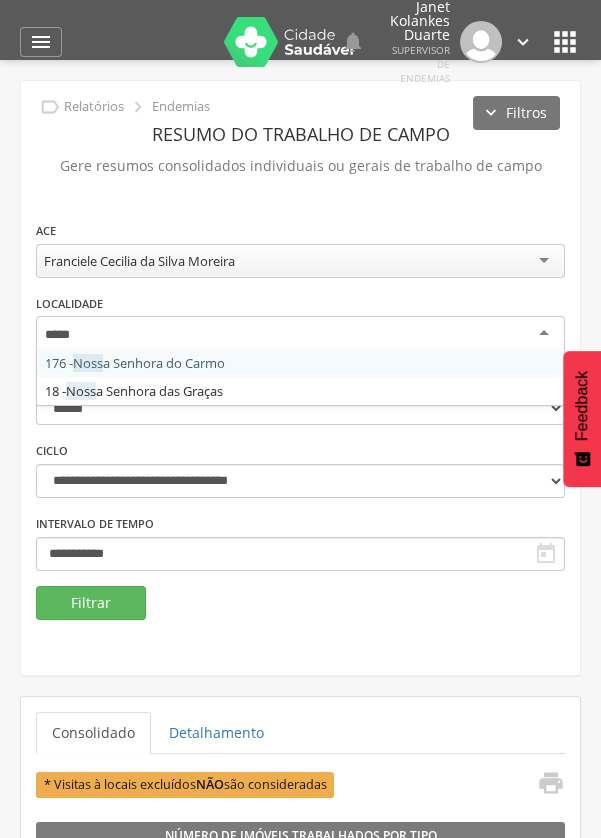 scroll, scrollTop: 0, scrollLeft: 0, axis: both 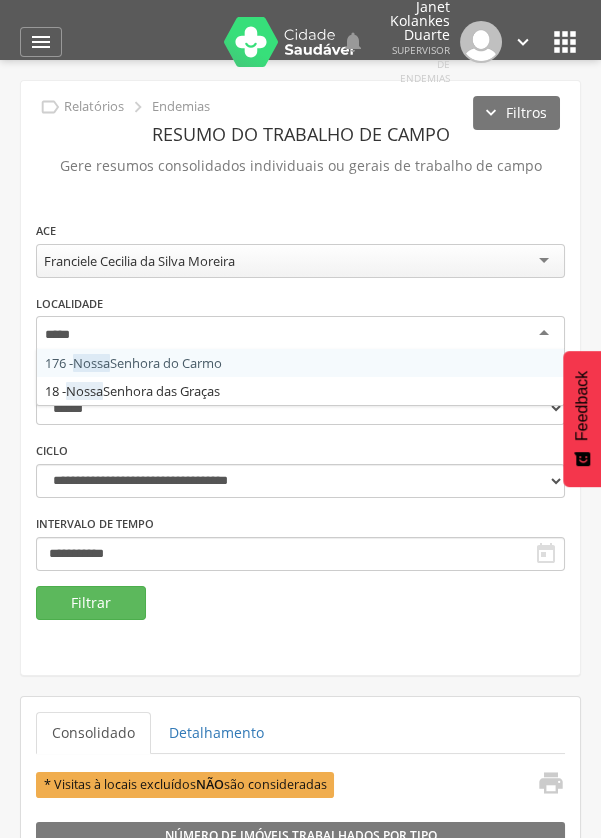 click on "**********" at bounding box center [300, 403] 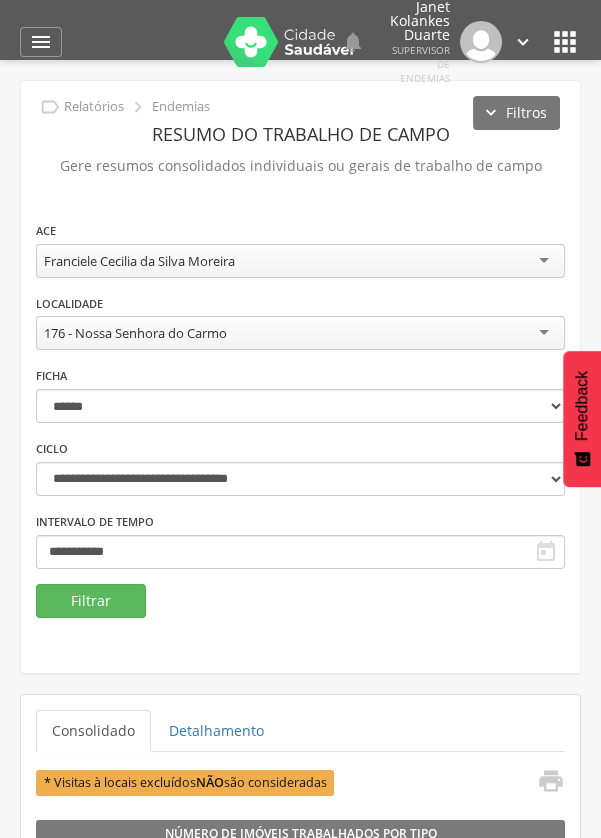 scroll, scrollTop: 0, scrollLeft: 0, axis: both 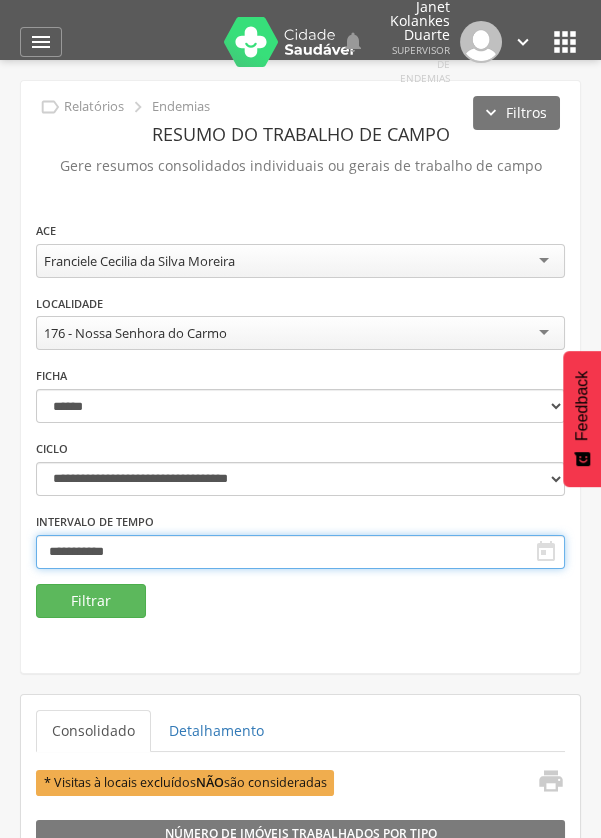 click on "**********" at bounding box center [300, 552] 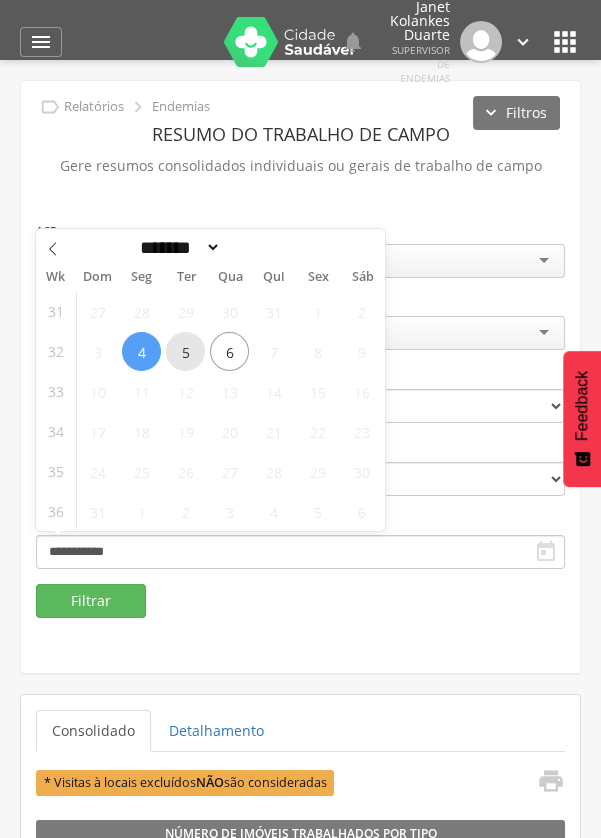 click on "5" at bounding box center (185, 351) 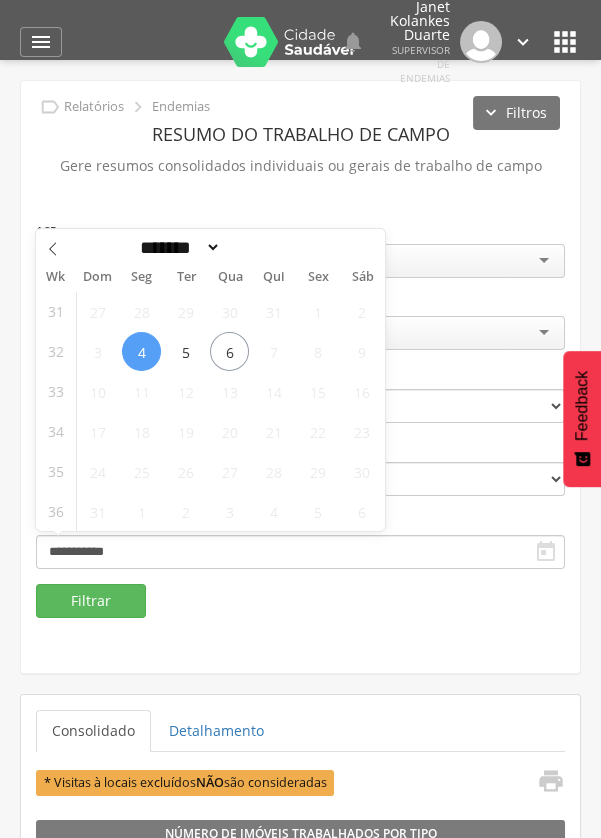 type on "**********" 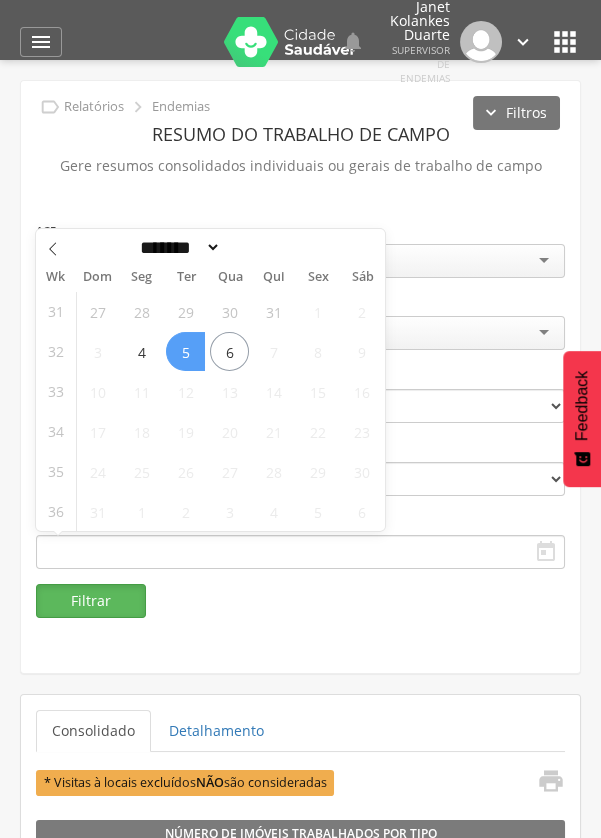 click on "Filtrar" at bounding box center (91, 601) 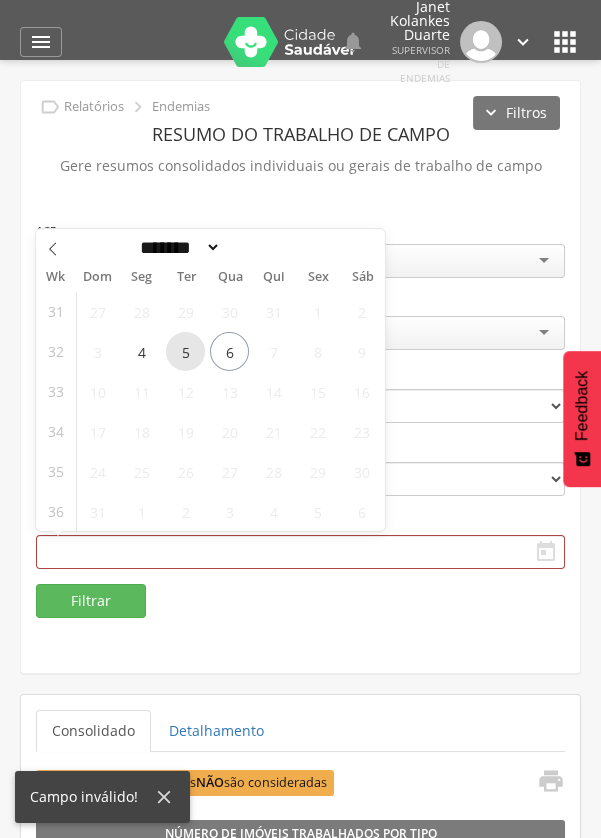 click on "5" at bounding box center (185, 351) 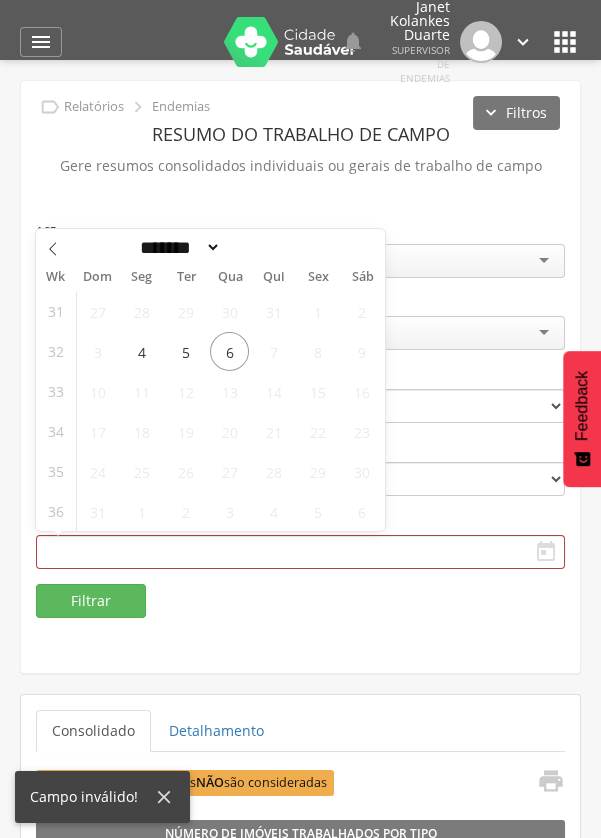 type on "**********" 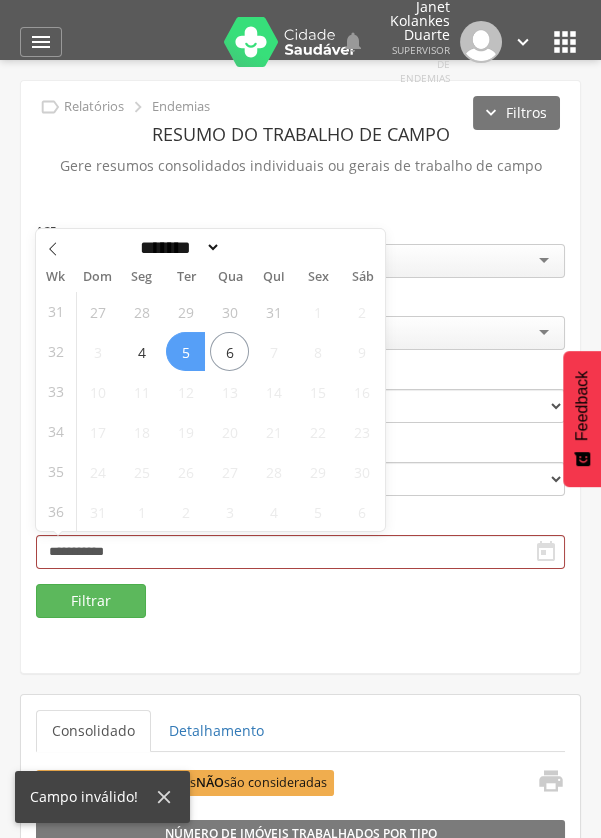 click on "5" at bounding box center [185, 351] 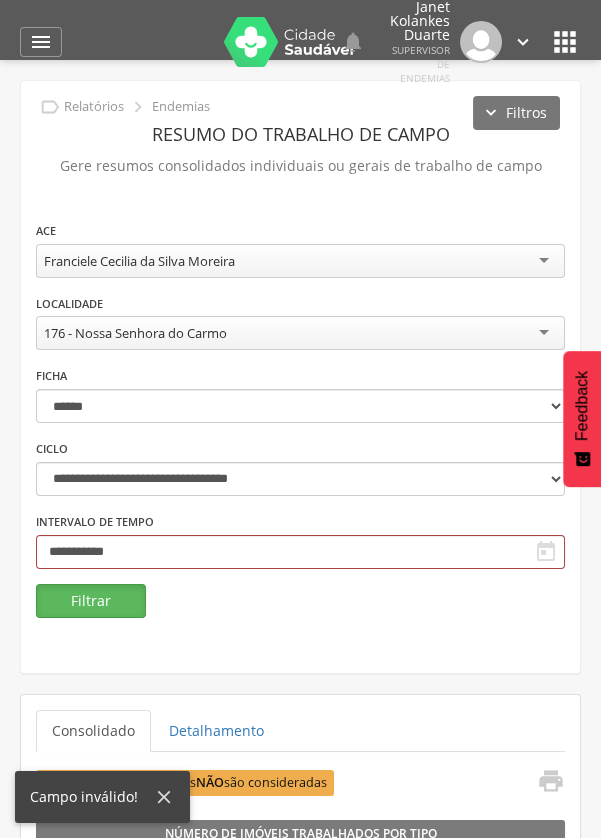 click on "Filtrar" at bounding box center (91, 601) 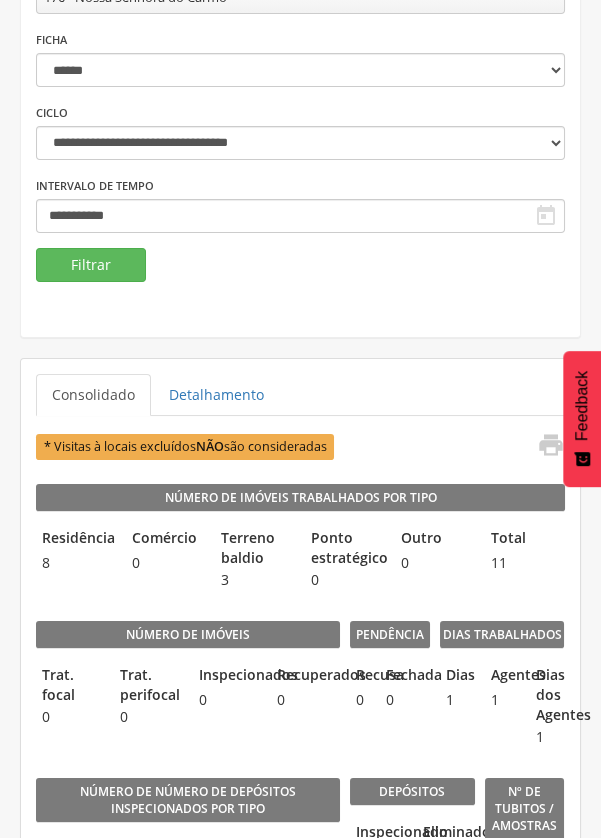 scroll, scrollTop: 0, scrollLeft: 0, axis: both 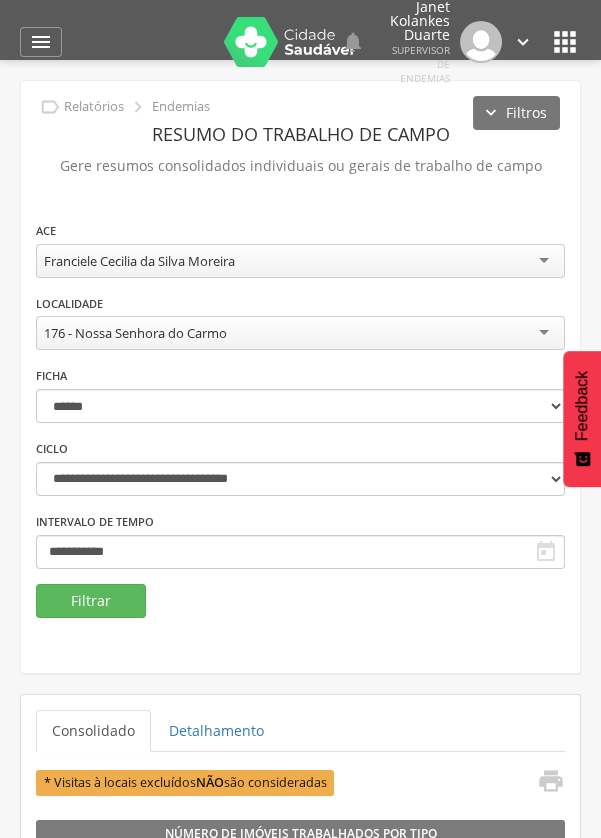 click on "Franciele Cecilia da Silva Moreira" at bounding box center (300, 261) 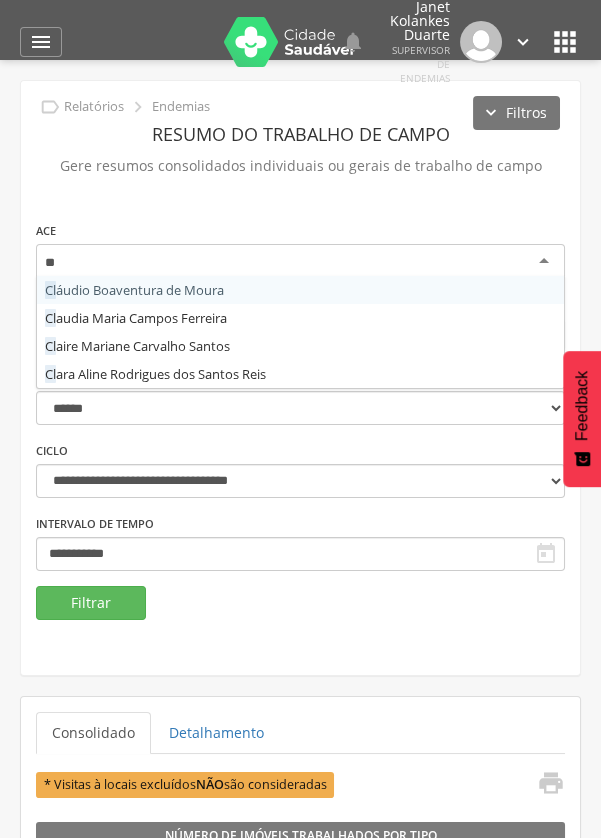 scroll, scrollTop: 0, scrollLeft: 0, axis: both 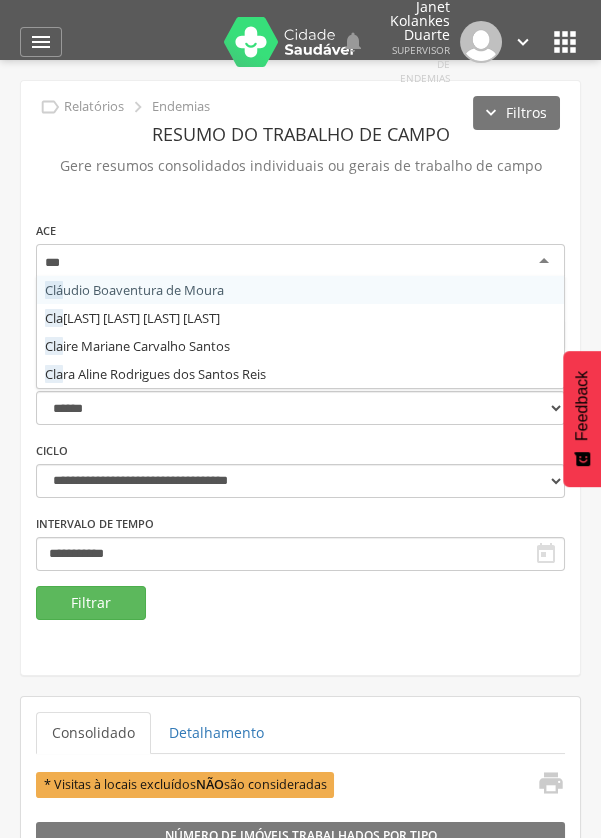type on "****" 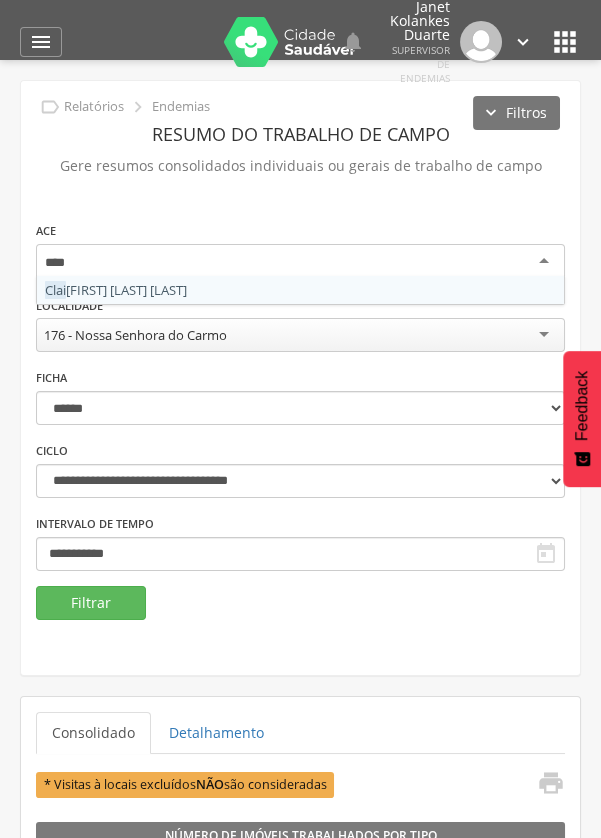 click on "Clai re Mariane Carvalho Santos" at bounding box center [300, 262] 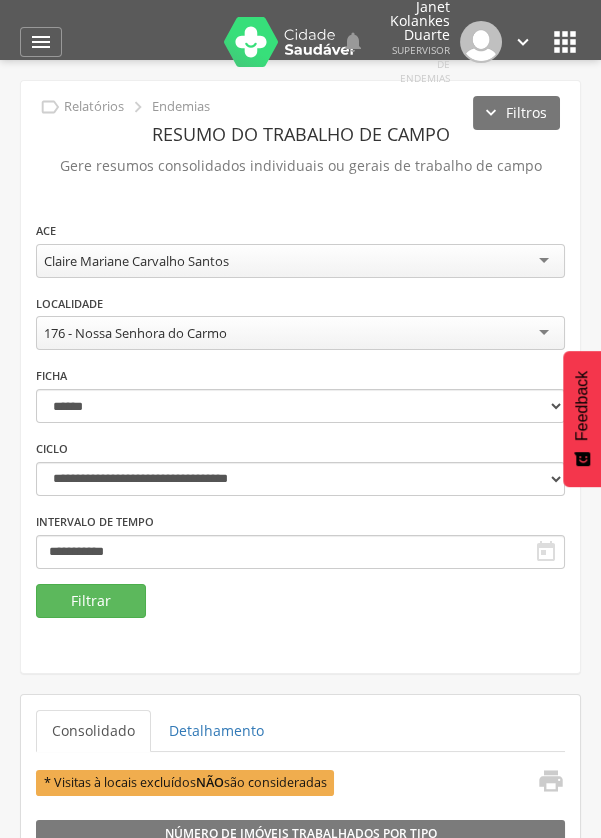 scroll, scrollTop: 0, scrollLeft: 0, axis: both 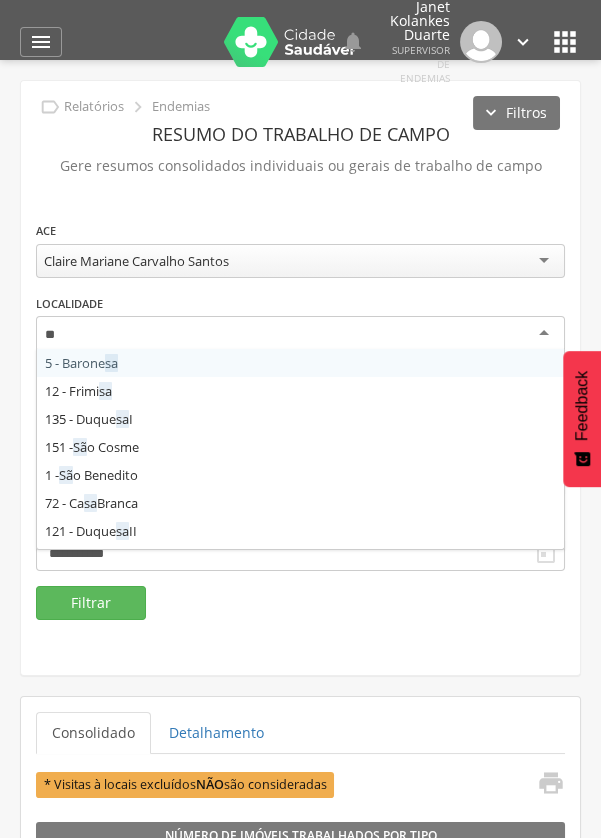 type on "***" 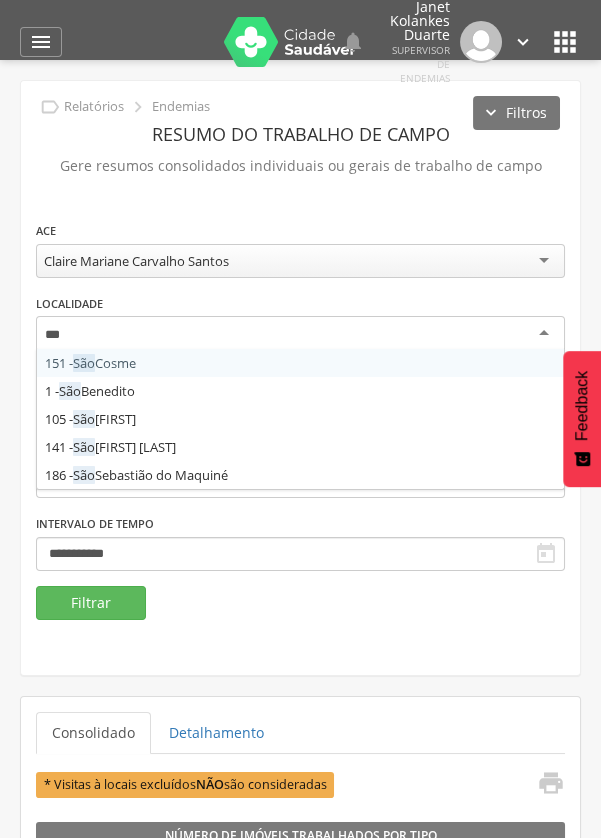 scroll, scrollTop: 0, scrollLeft: 0, axis: both 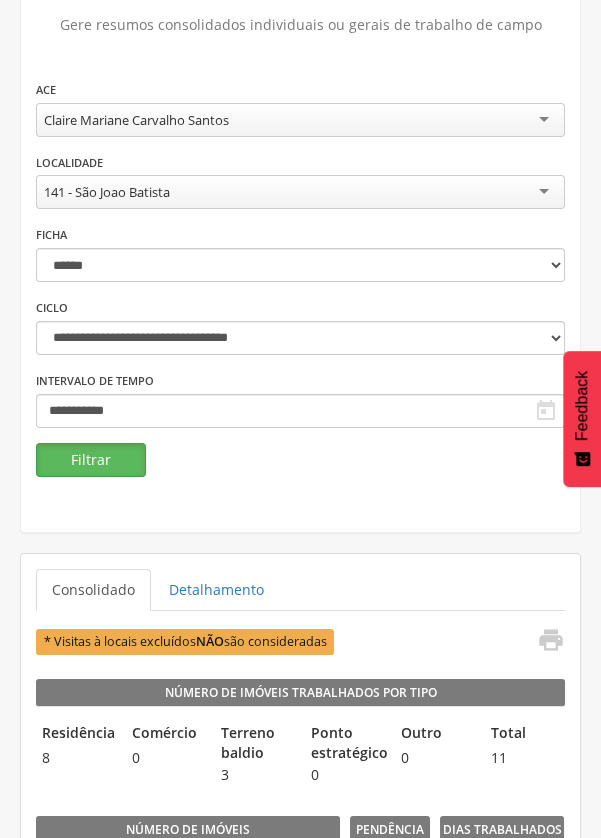 click on "Filtrar" at bounding box center (91, 460) 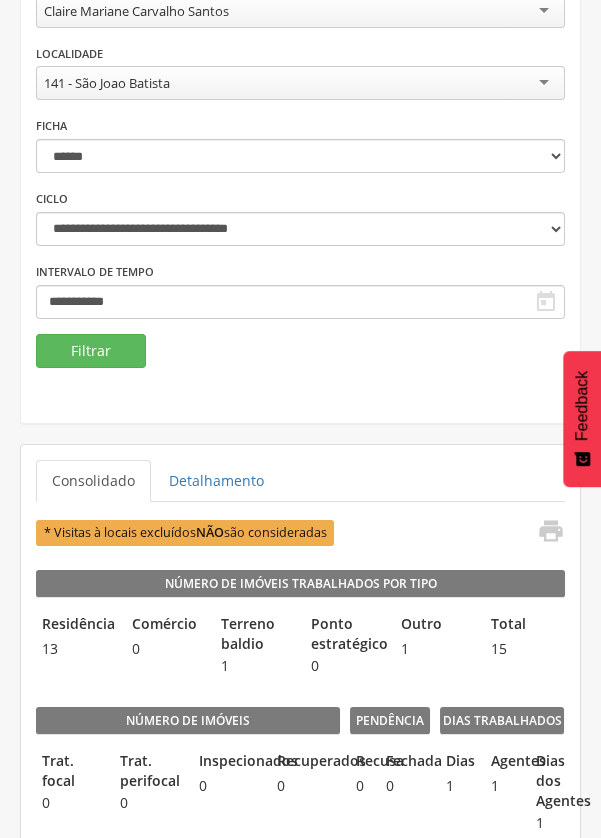 scroll, scrollTop: 251, scrollLeft: 0, axis: vertical 